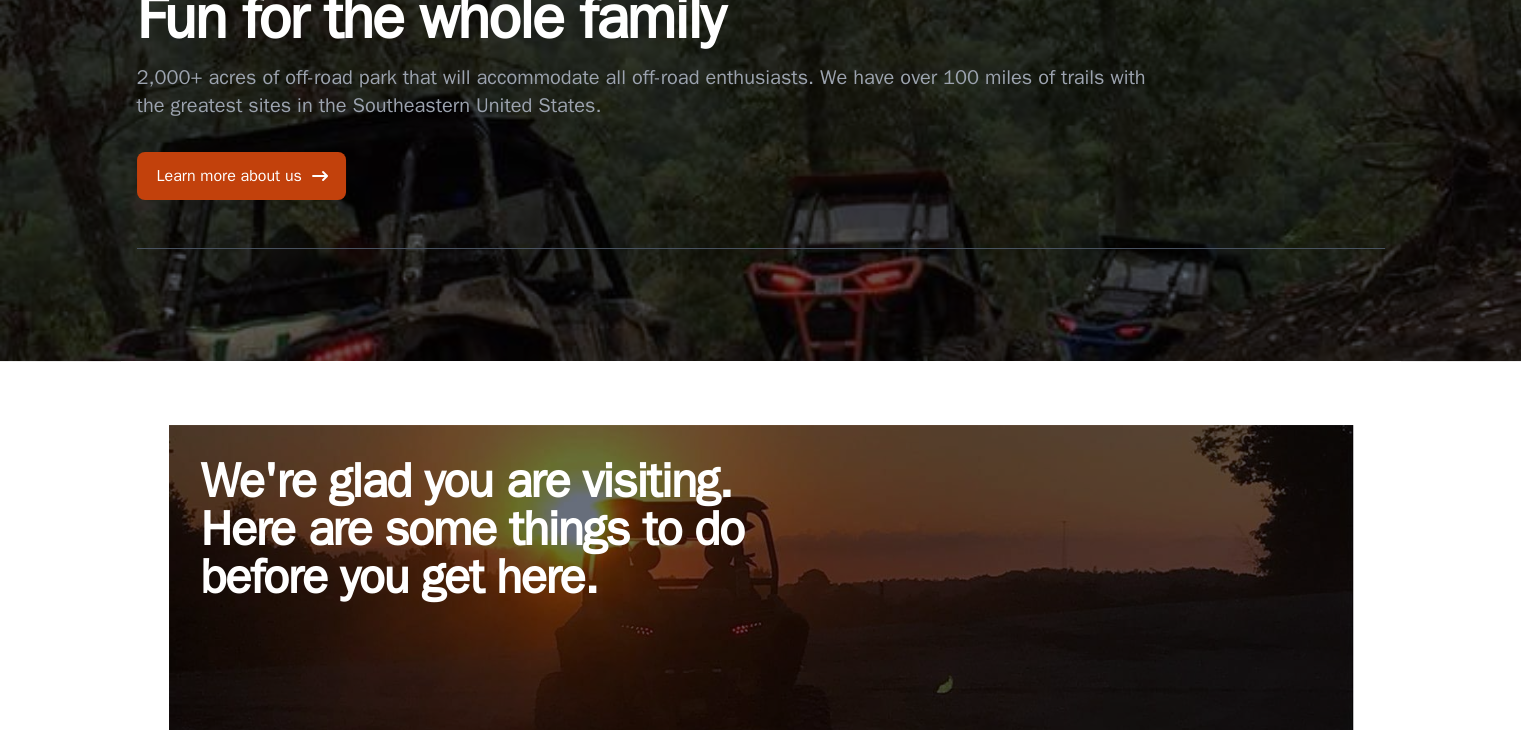 scroll, scrollTop: 0, scrollLeft: 0, axis: both 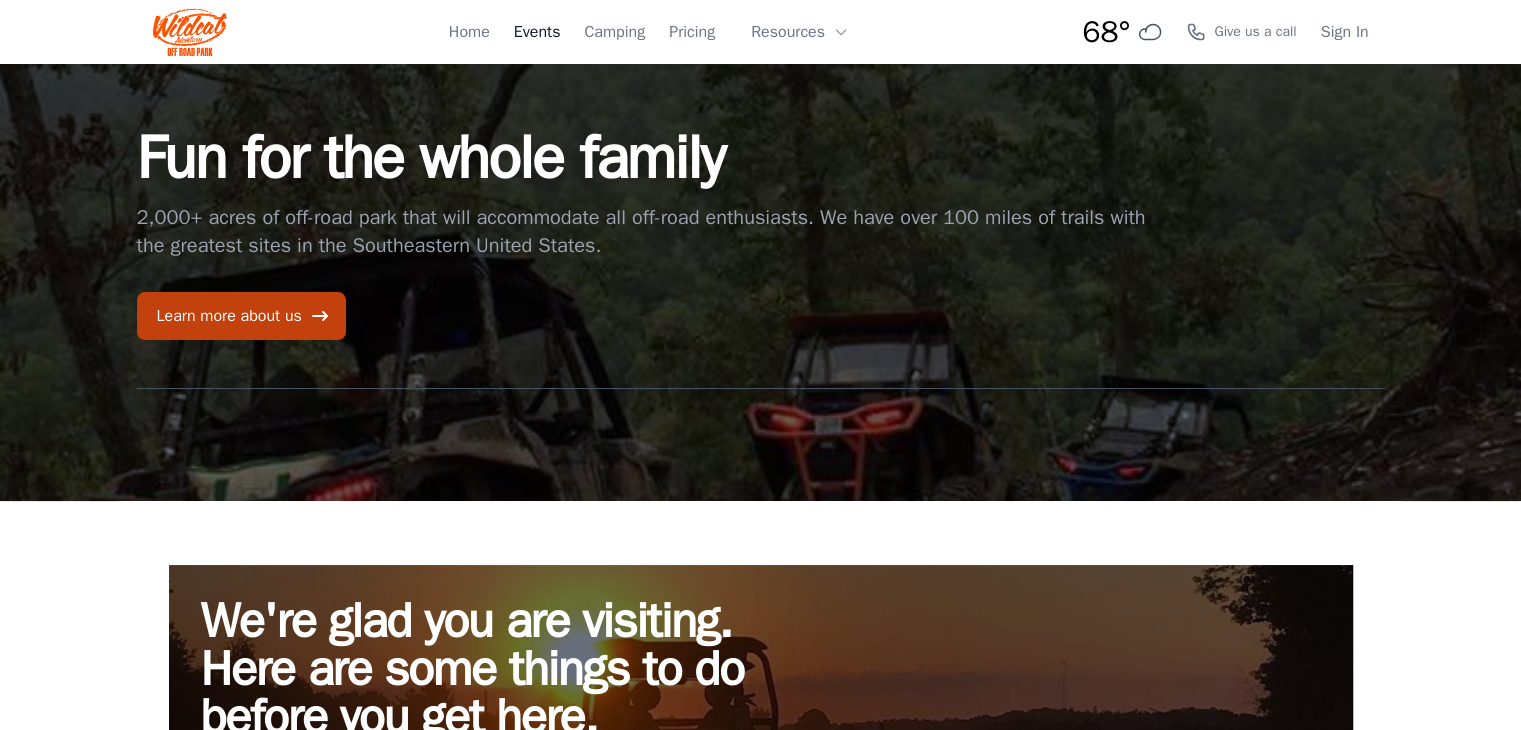 click on "Events" at bounding box center (537, 32) 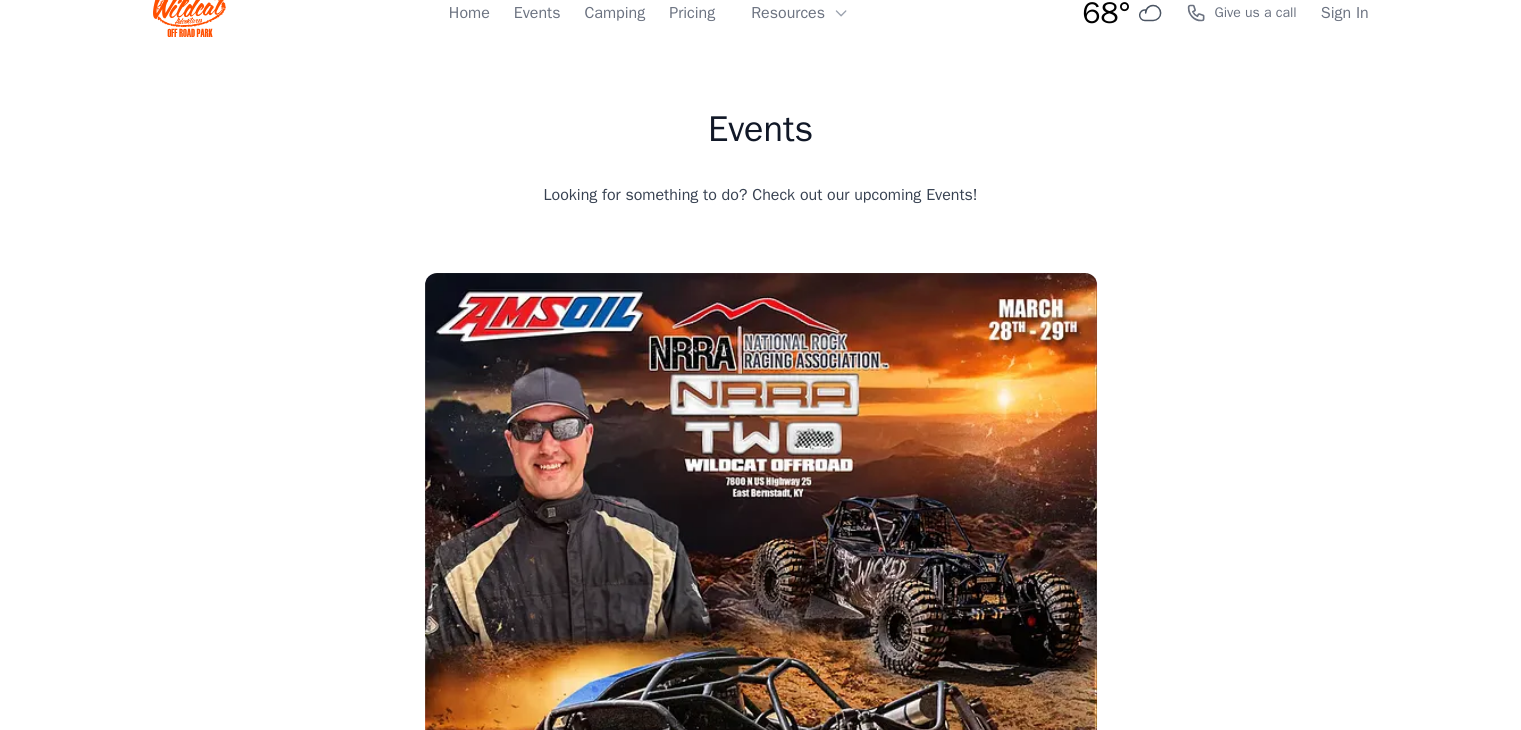 scroll, scrollTop: 0, scrollLeft: 0, axis: both 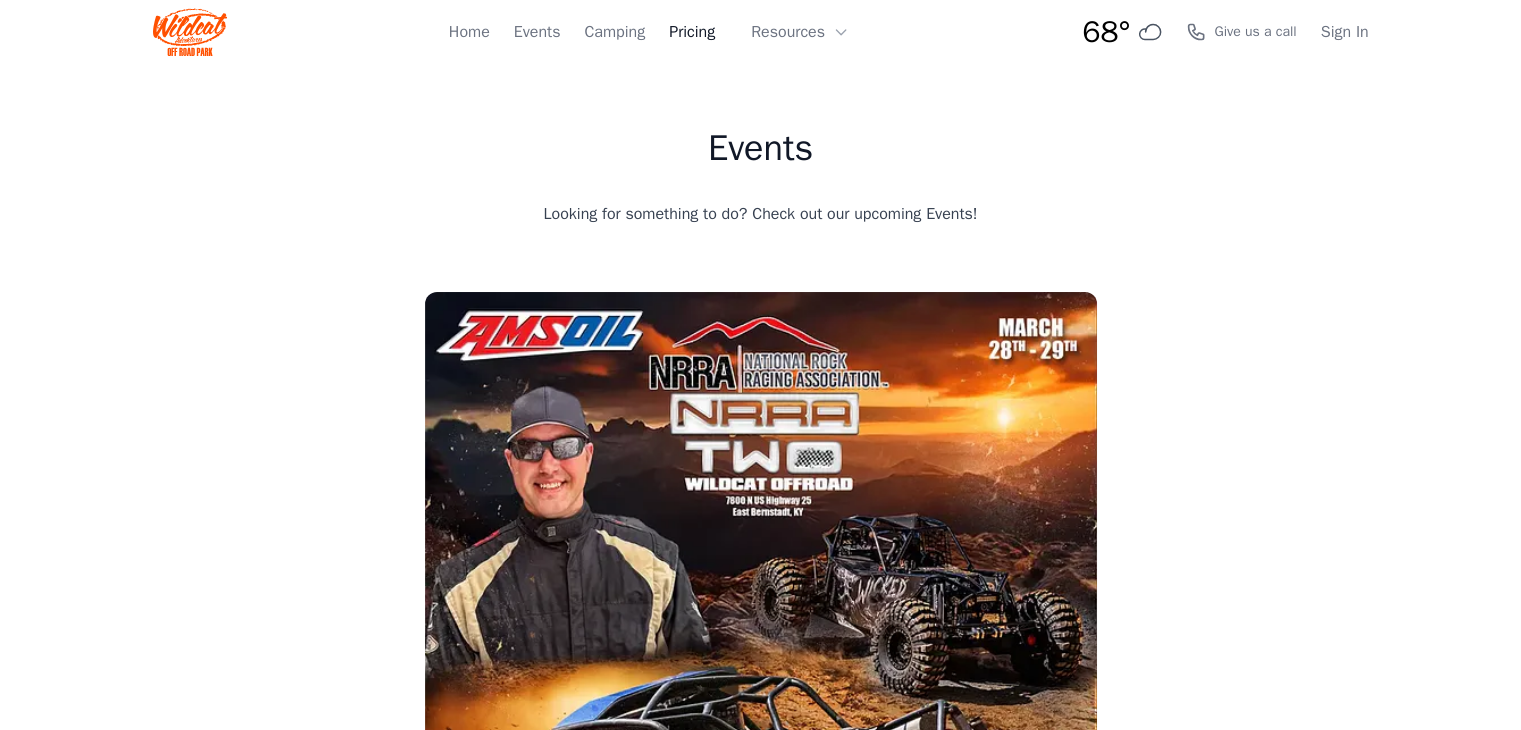 click on "Pricing" at bounding box center (692, 32) 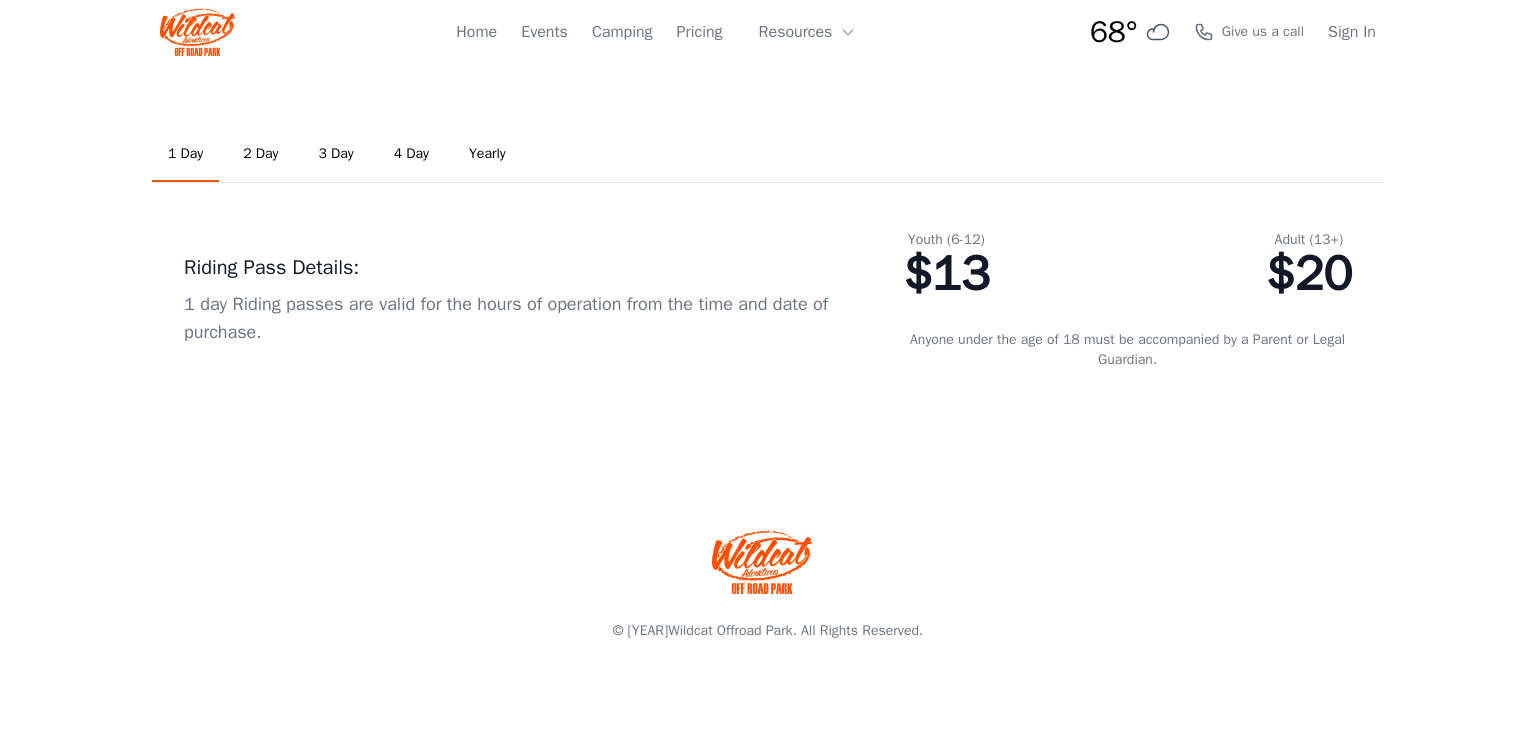 click on "3 Day" at bounding box center (336, 155) 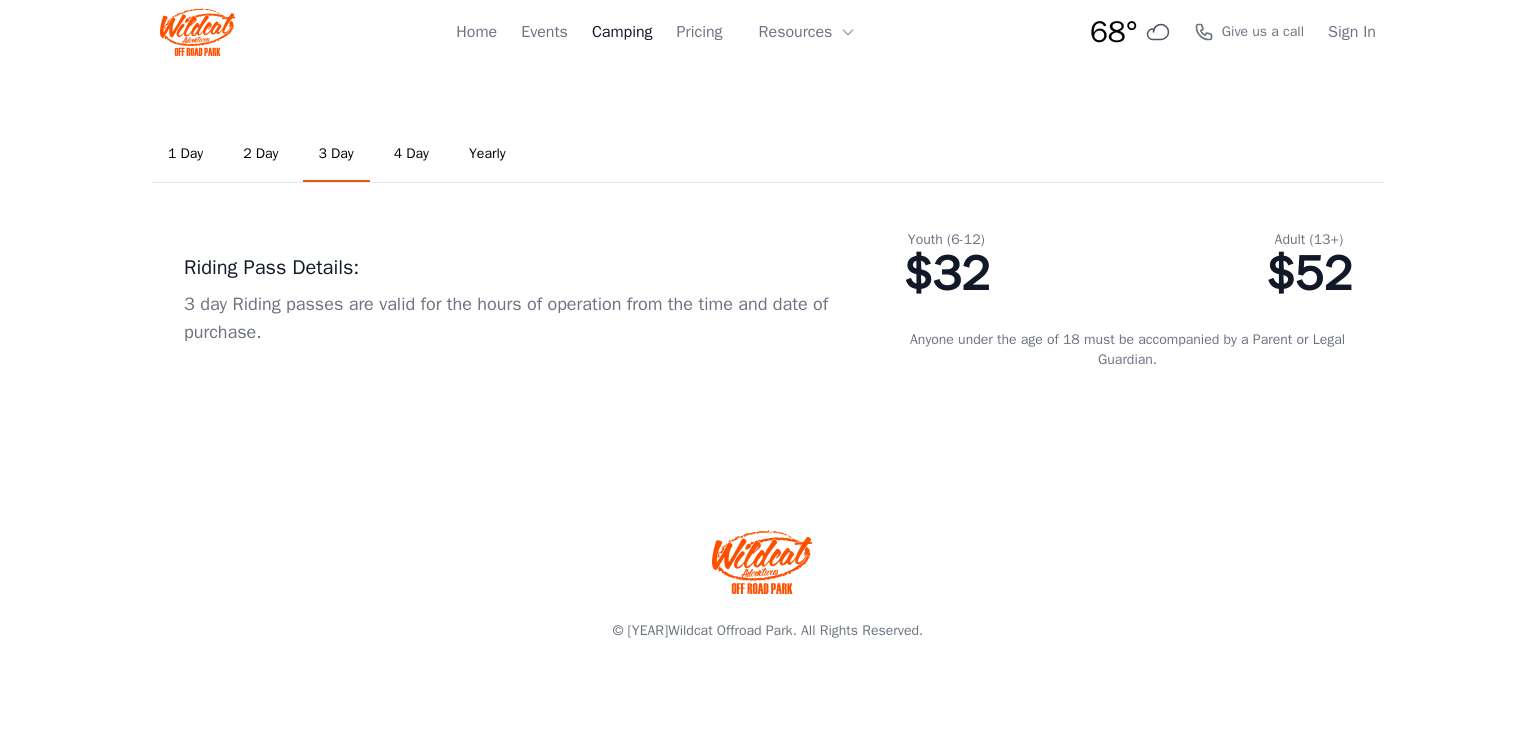 click on "Camping" at bounding box center (622, 32) 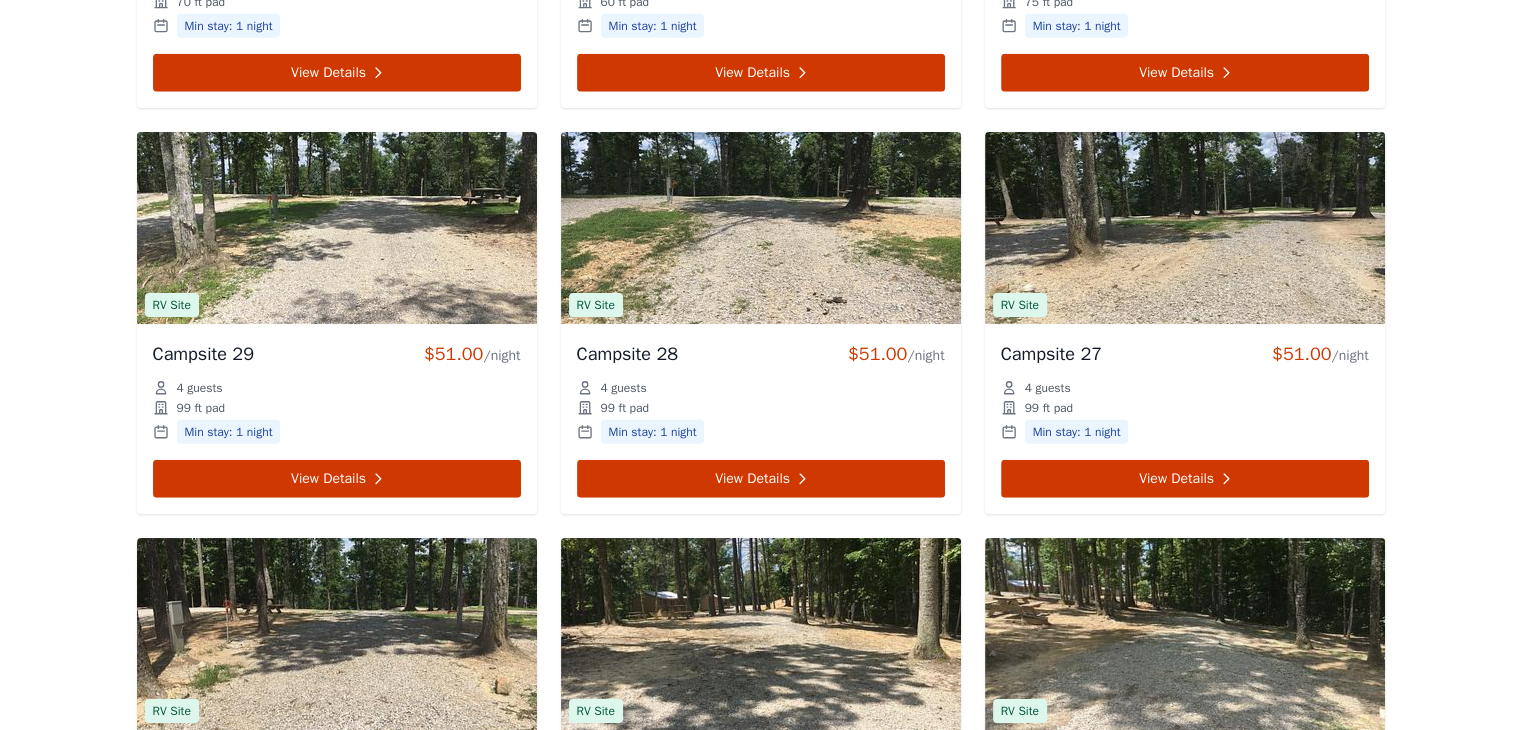 scroll, scrollTop: 4600, scrollLeft: 0, axis: vertical 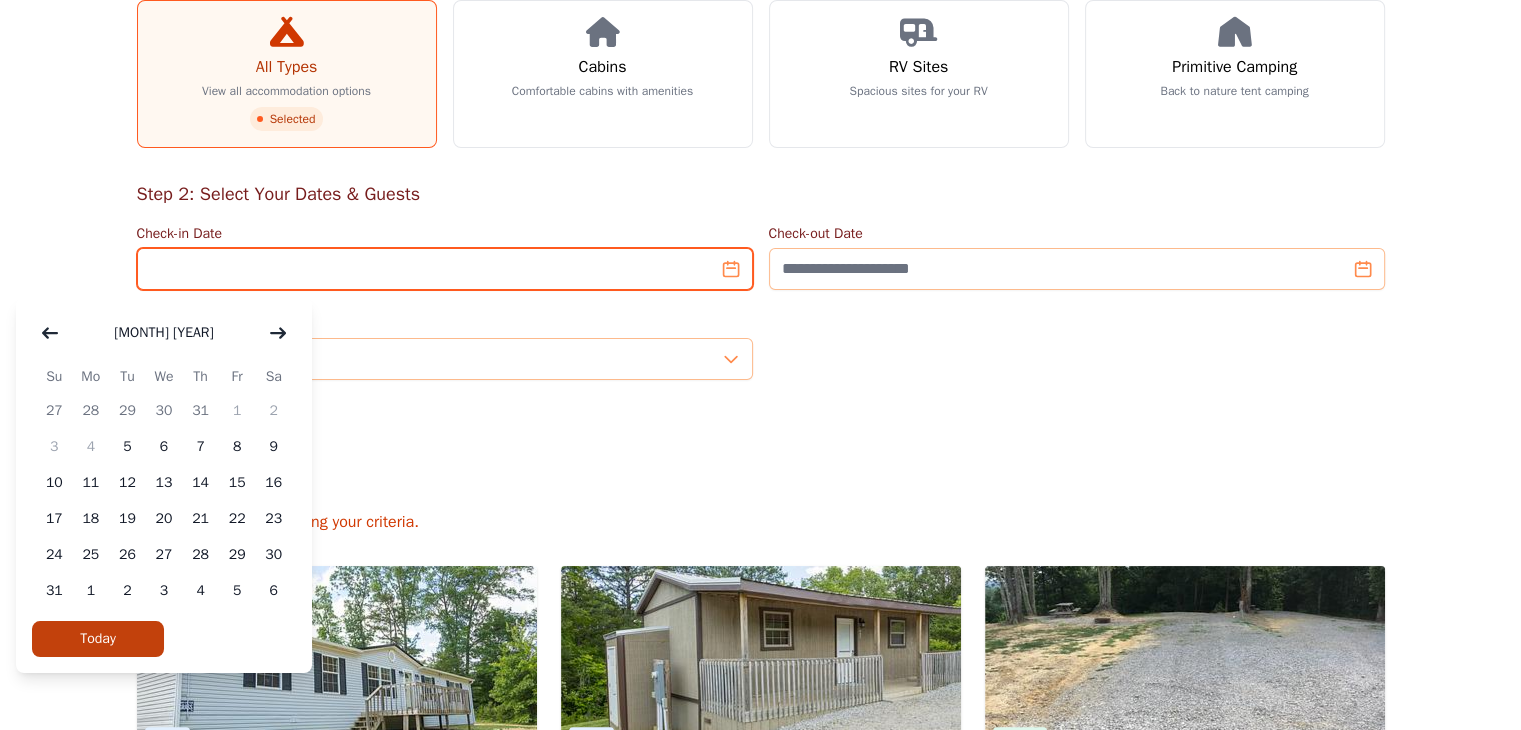 click on "Check-in Date" at bounding box center [445, 269] 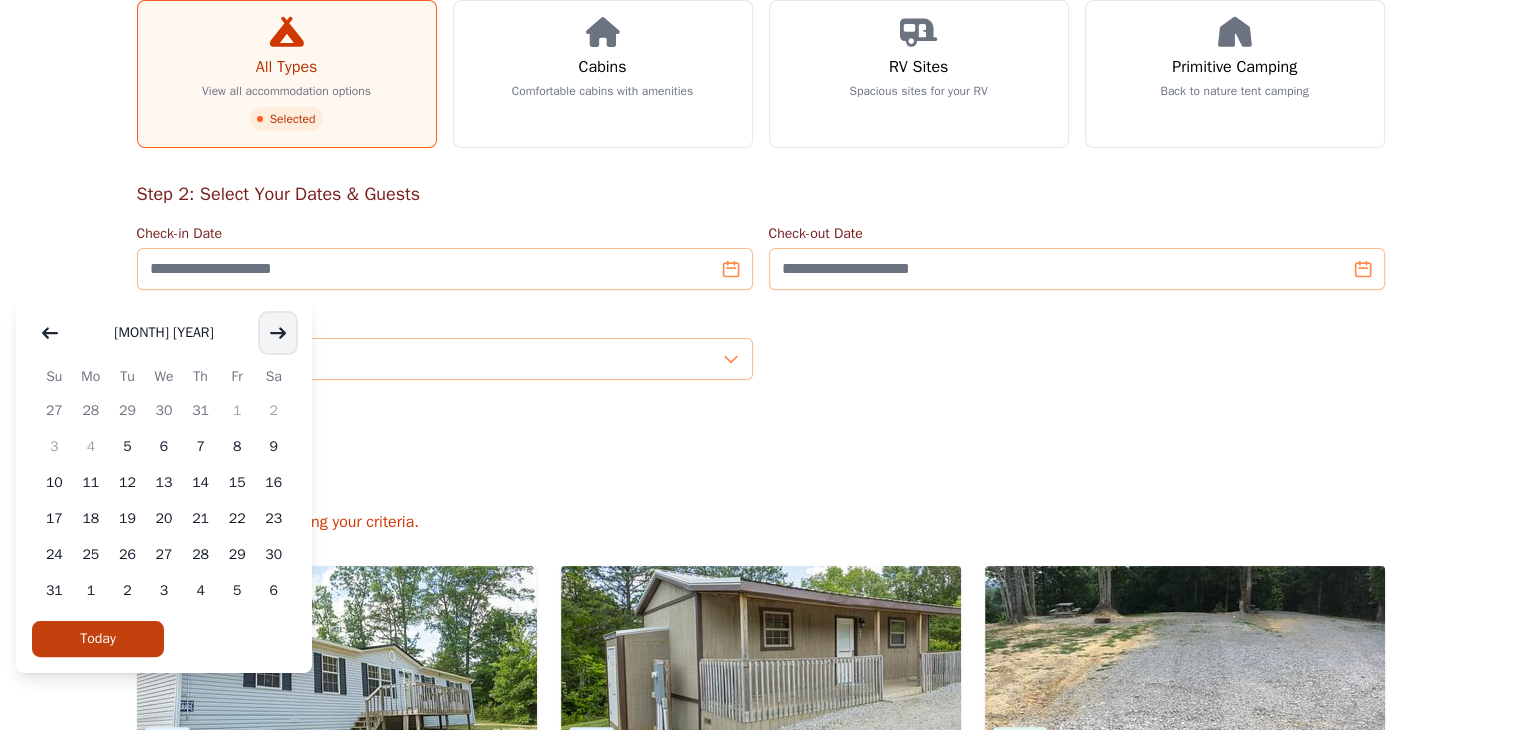 click at bounding box center (278, 333) 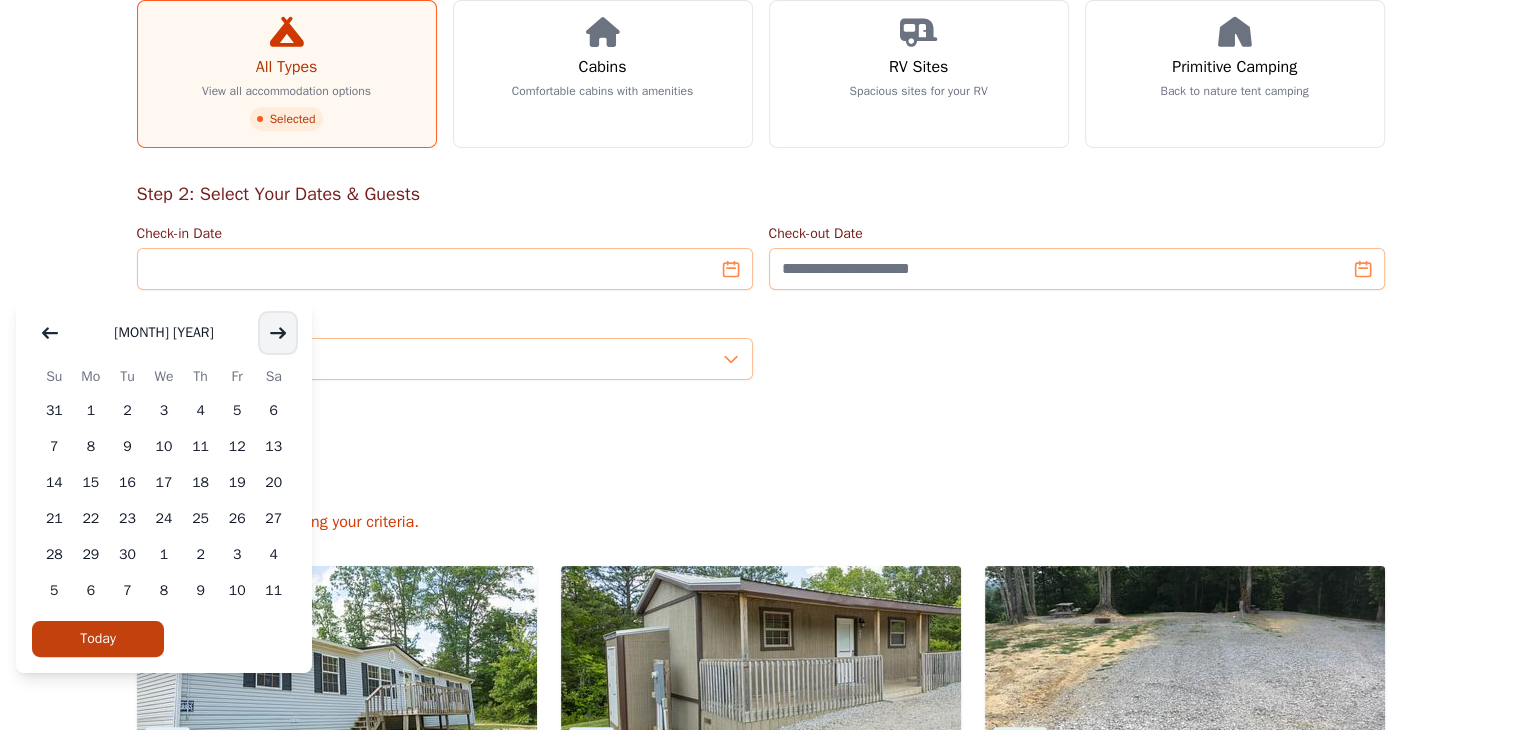click at bounding box center (278, 333) 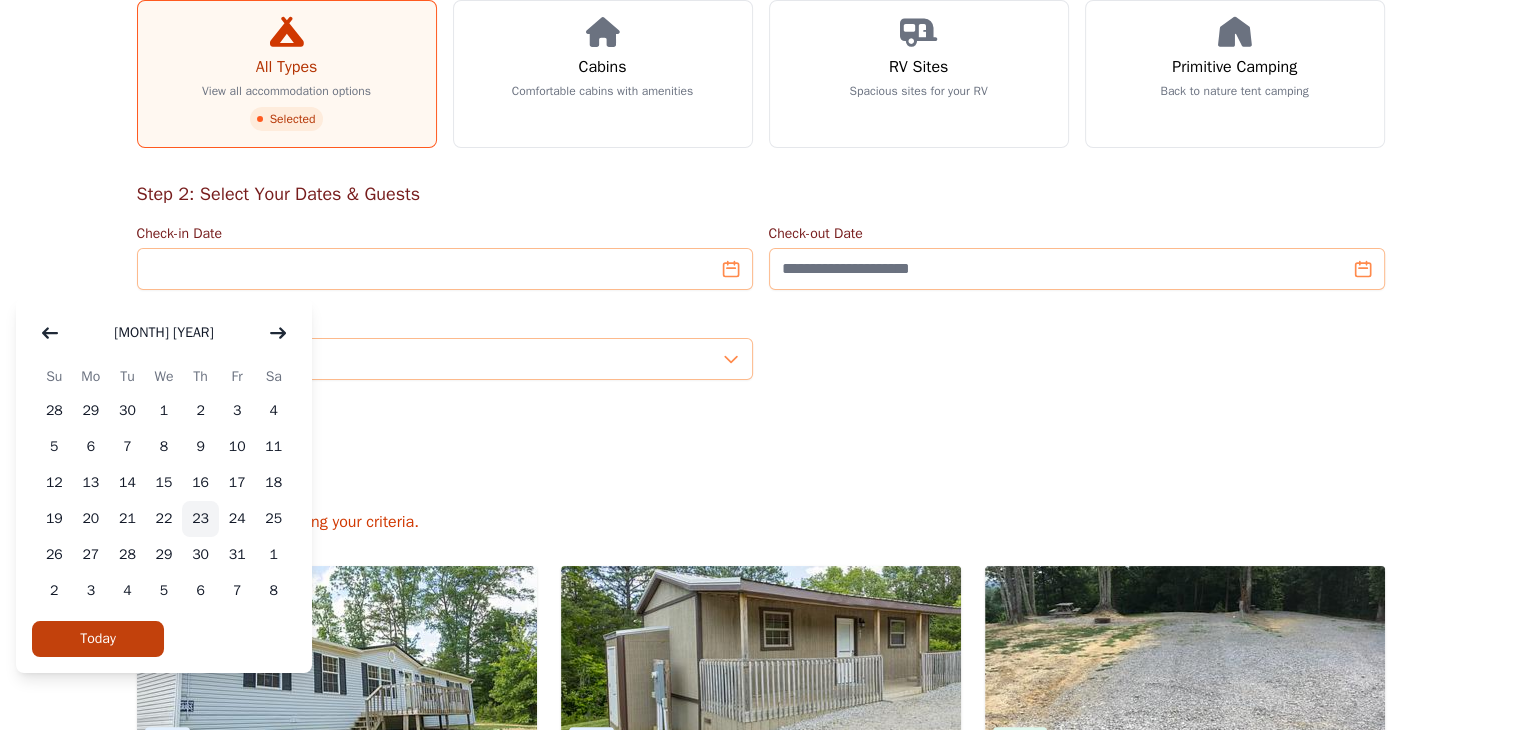 click on "23" at bounding box center (200, 519) 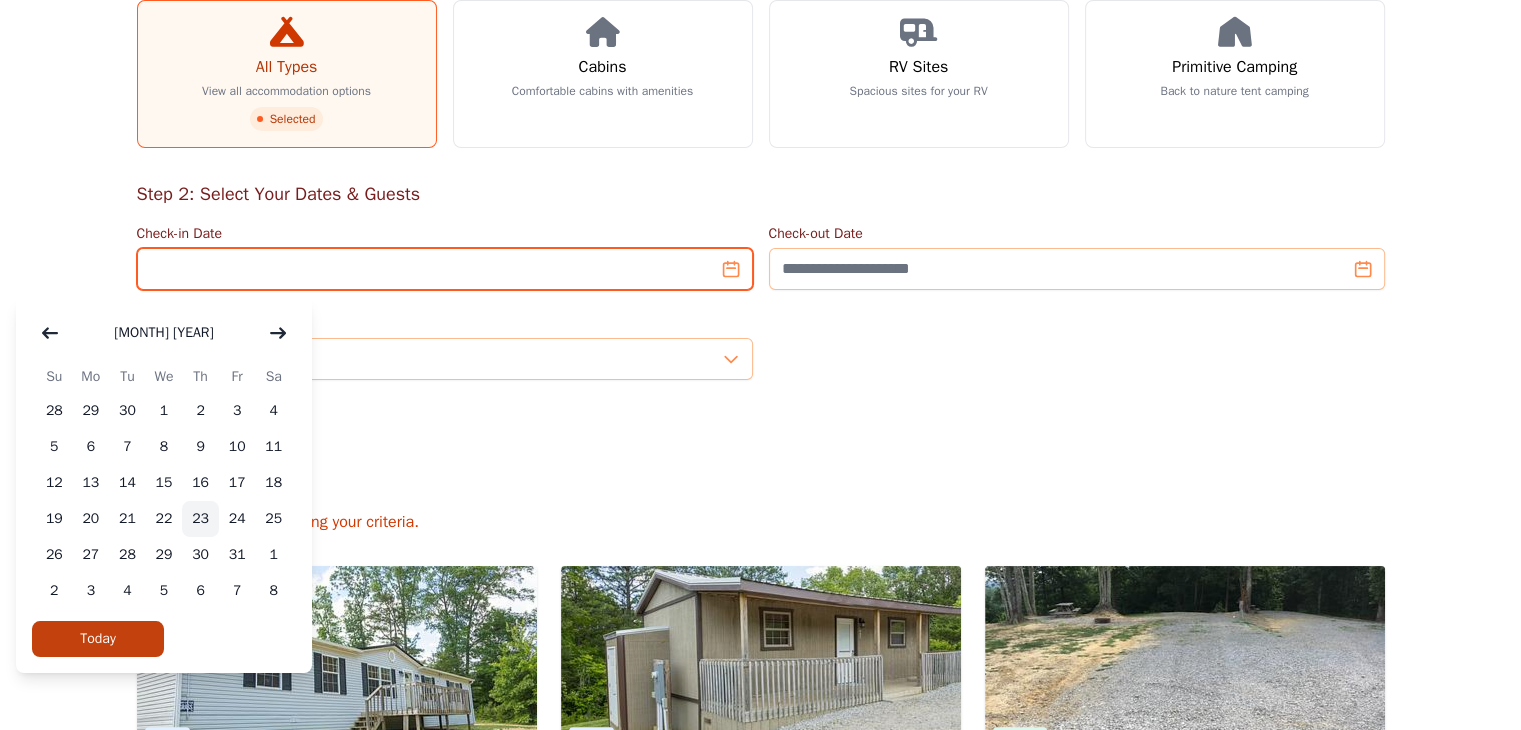 type on "**********" 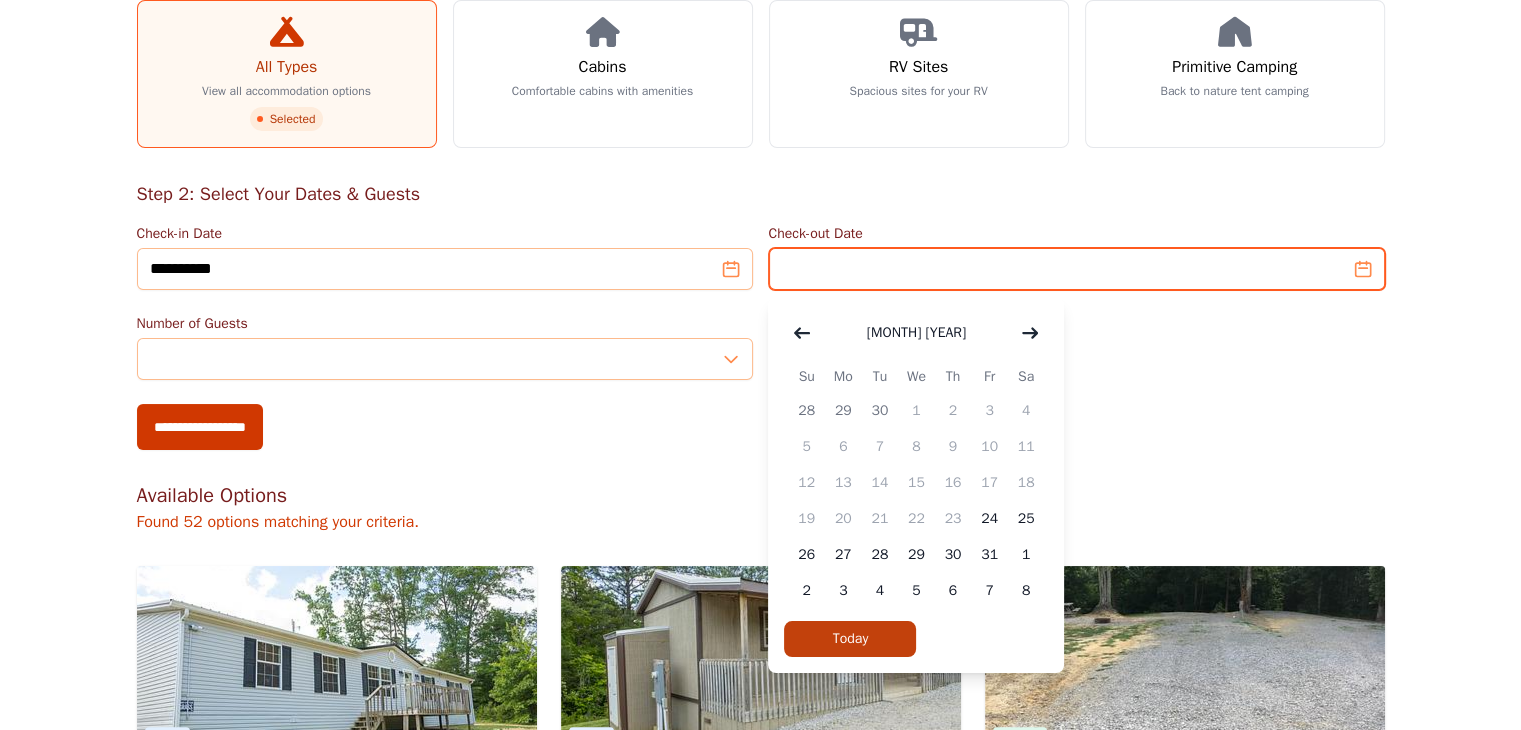 click on "Check-out Date" at bounding box center (1077, 269) 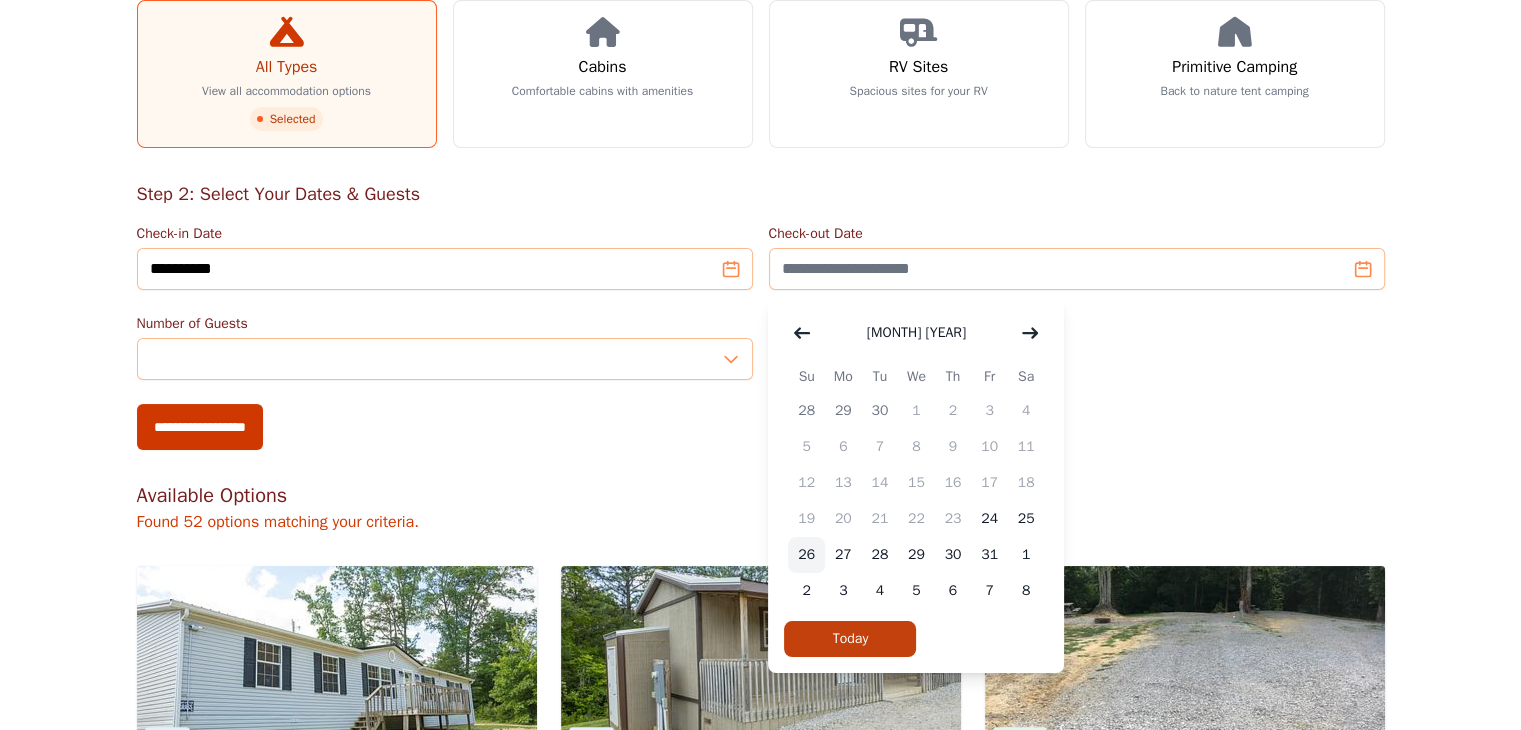 click on "26" at bounding box center (806, 555) 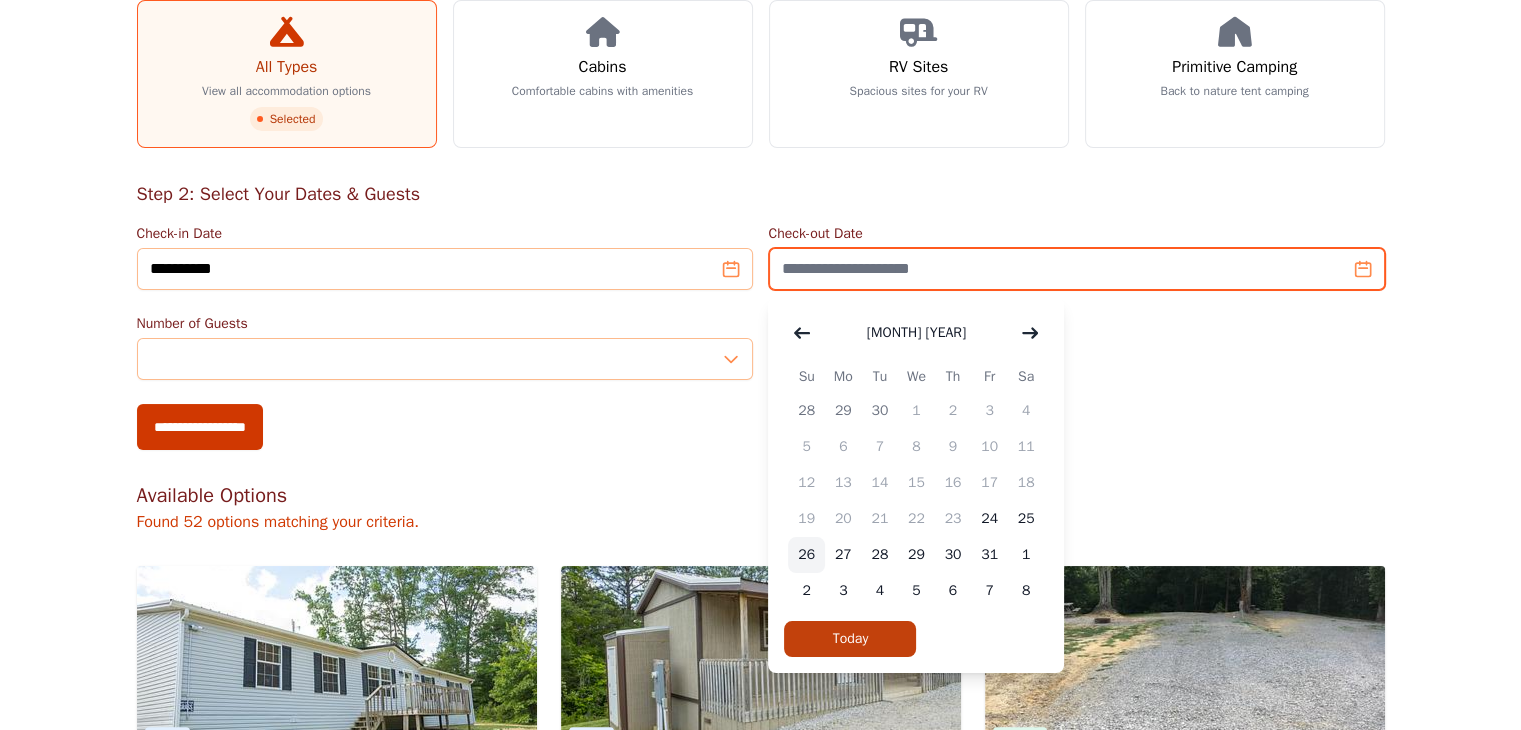 type on "**********" 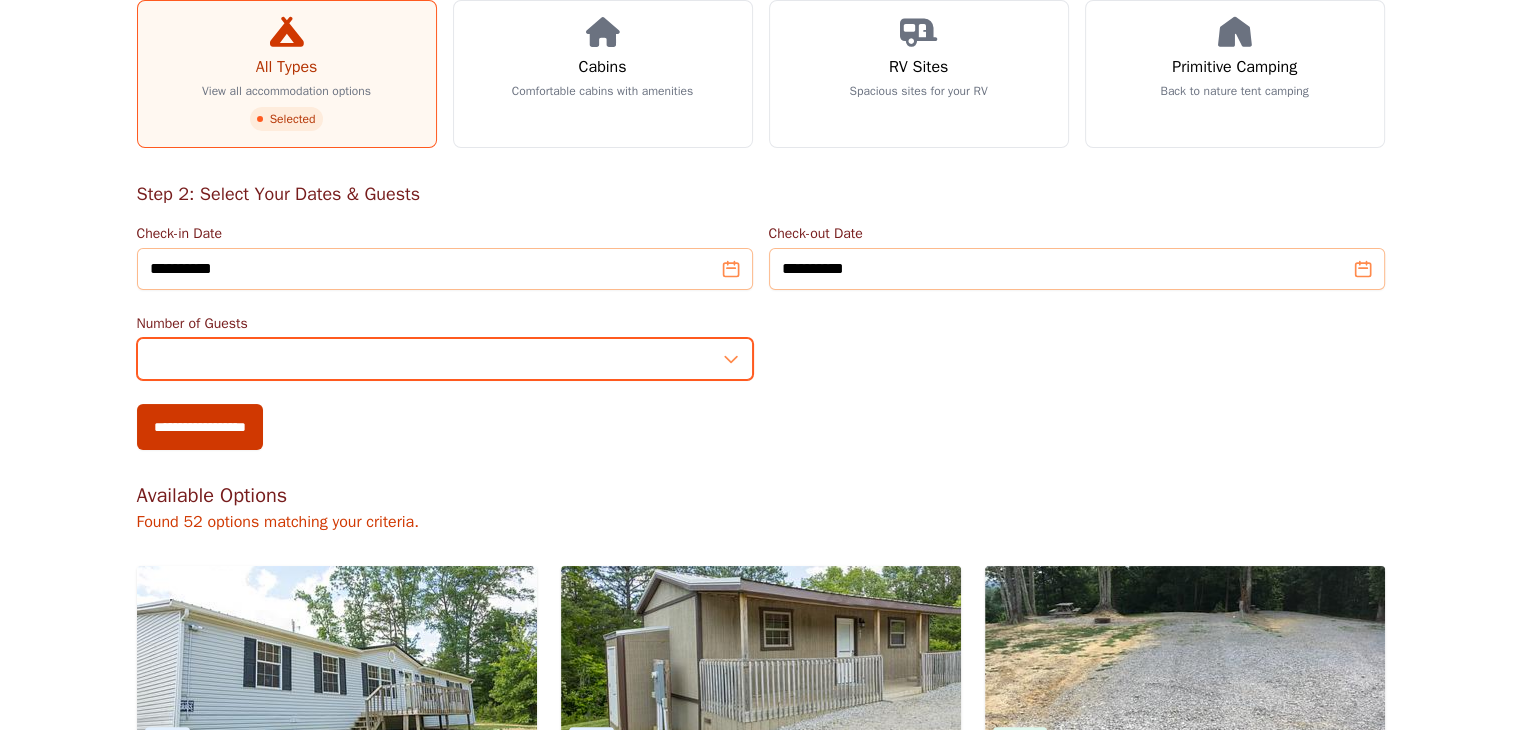 click on "*" at bounding box center [445, 359] 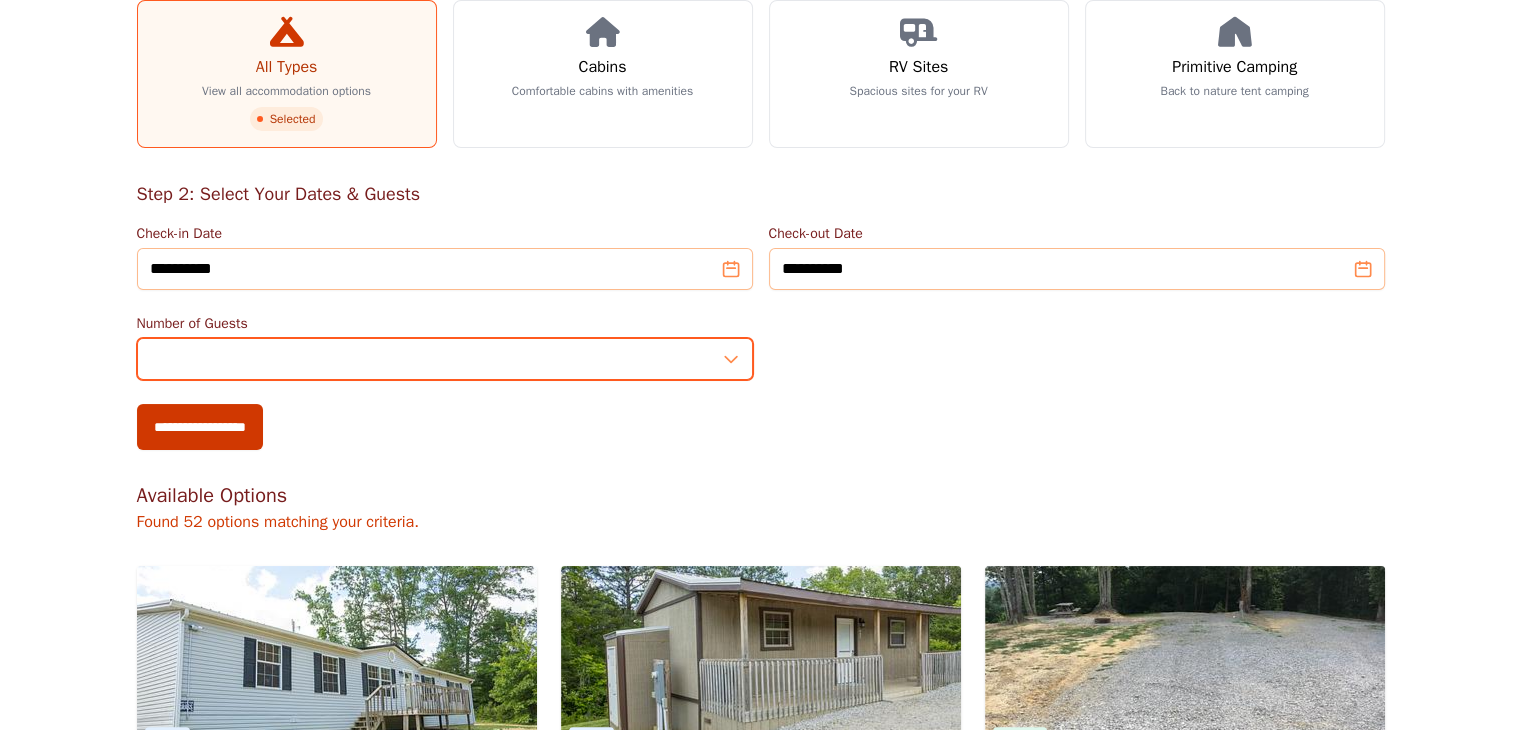 click on "*" at bounding box center [445, 359] 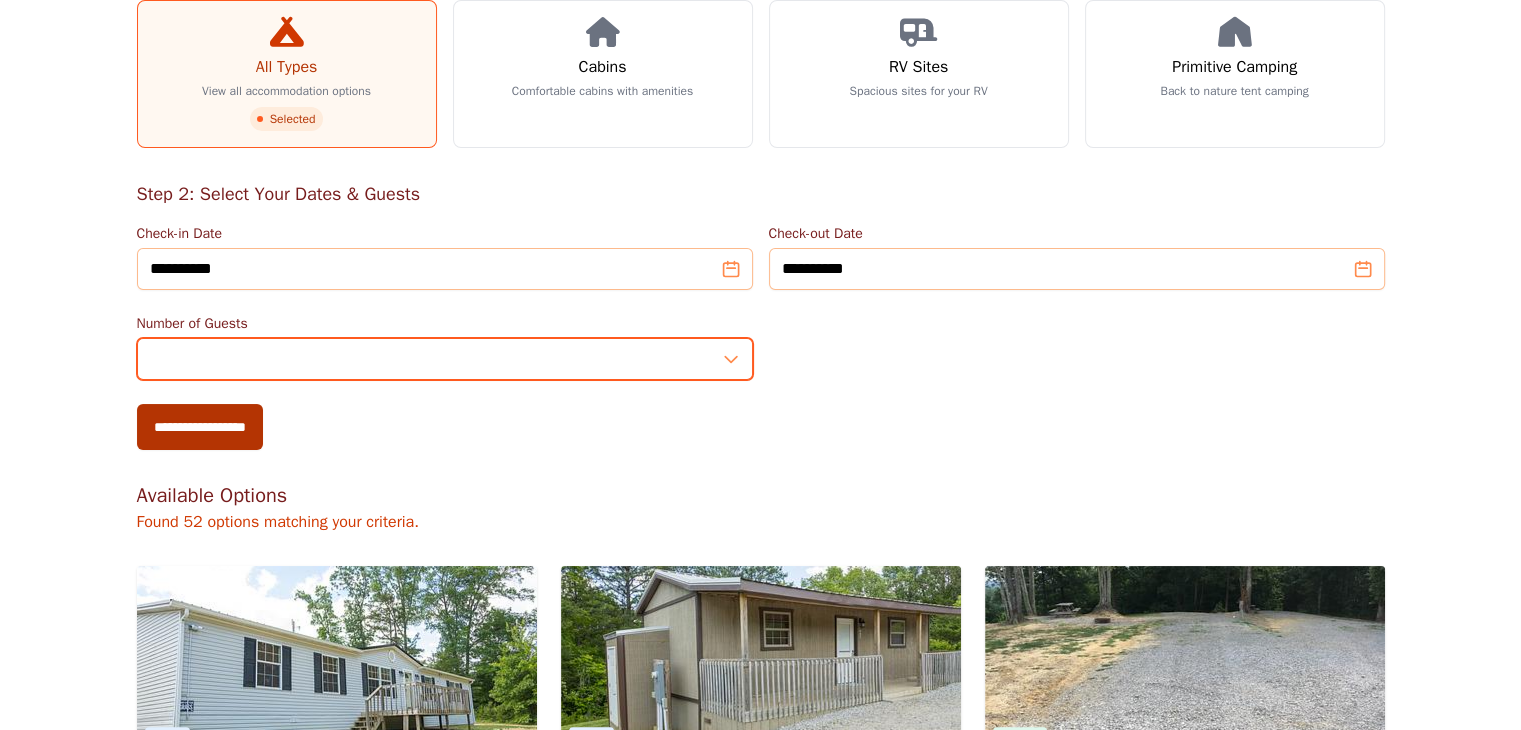type on "*" 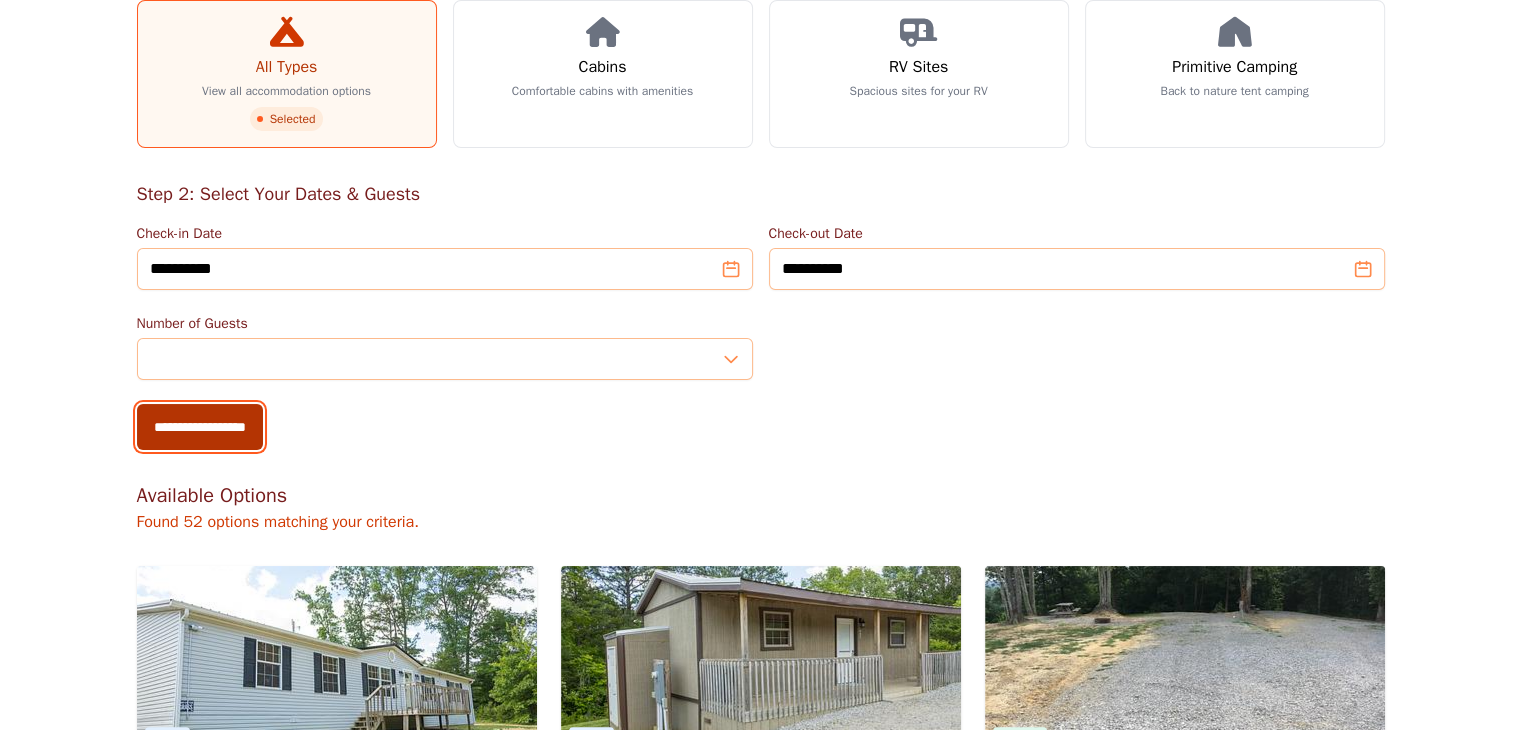 click on "**********" at bounding box center [200, 427] 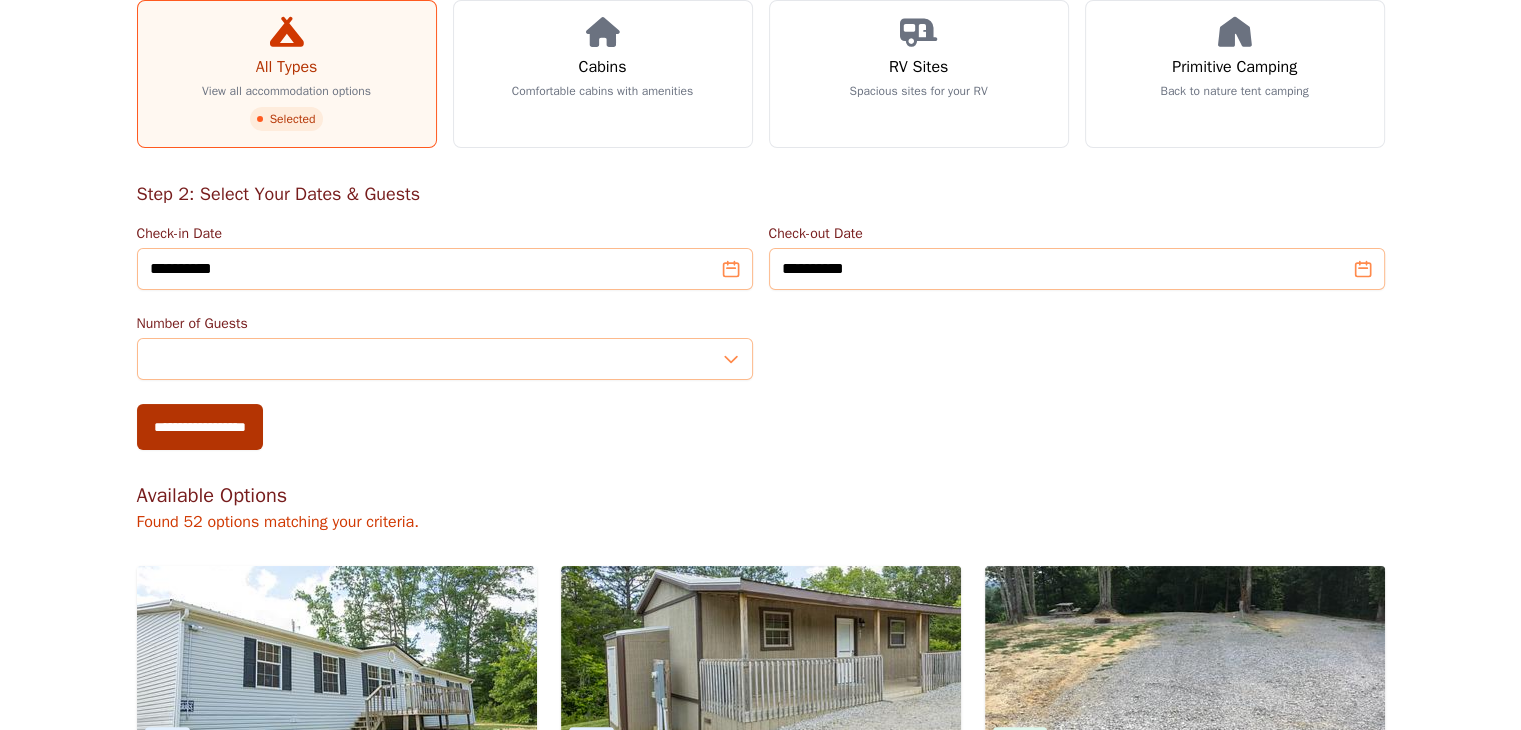 type on "**********" 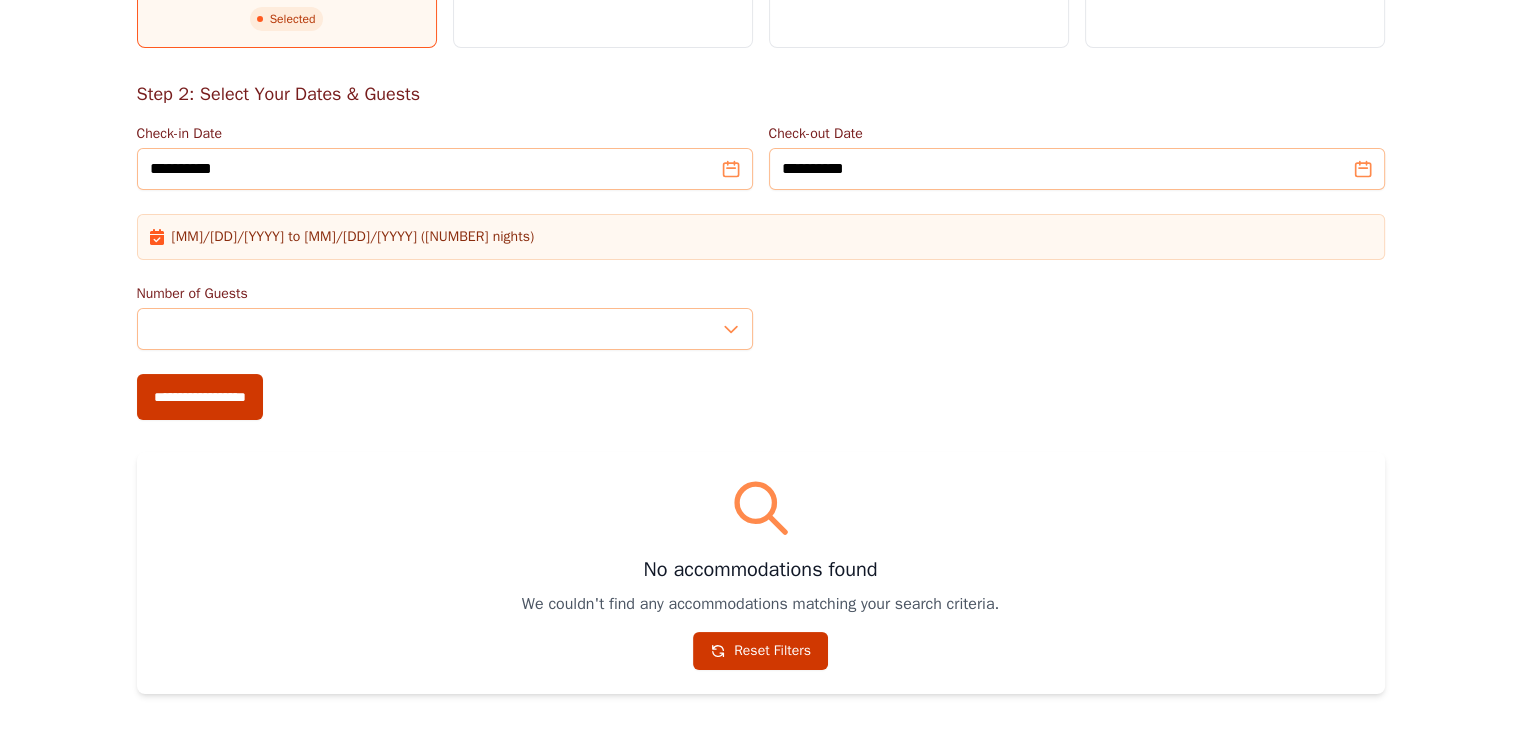 scroll, scrollTop: 0, scrollLeft: 0, axis: both 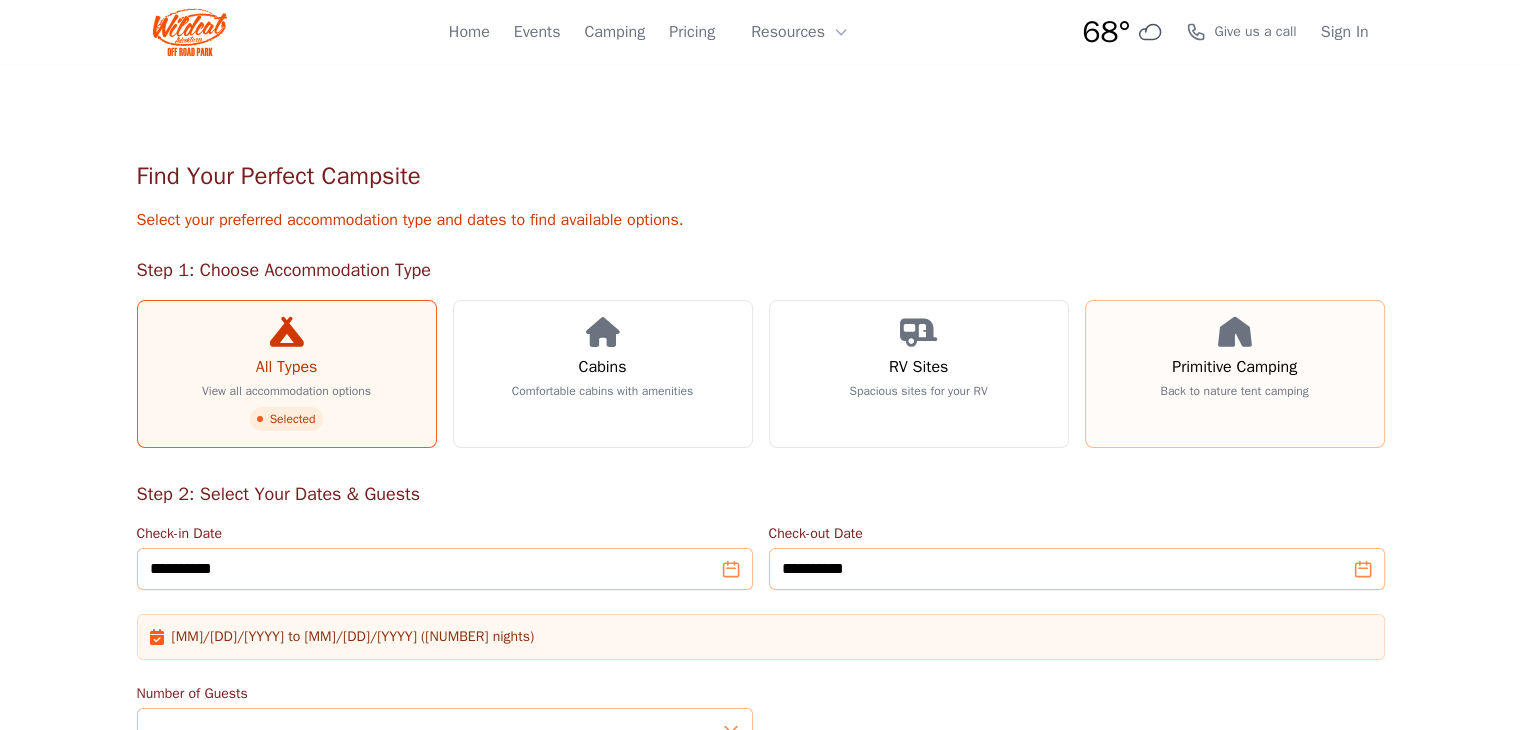 click on "Primitive Camping" at bounding box center (1234, 367) 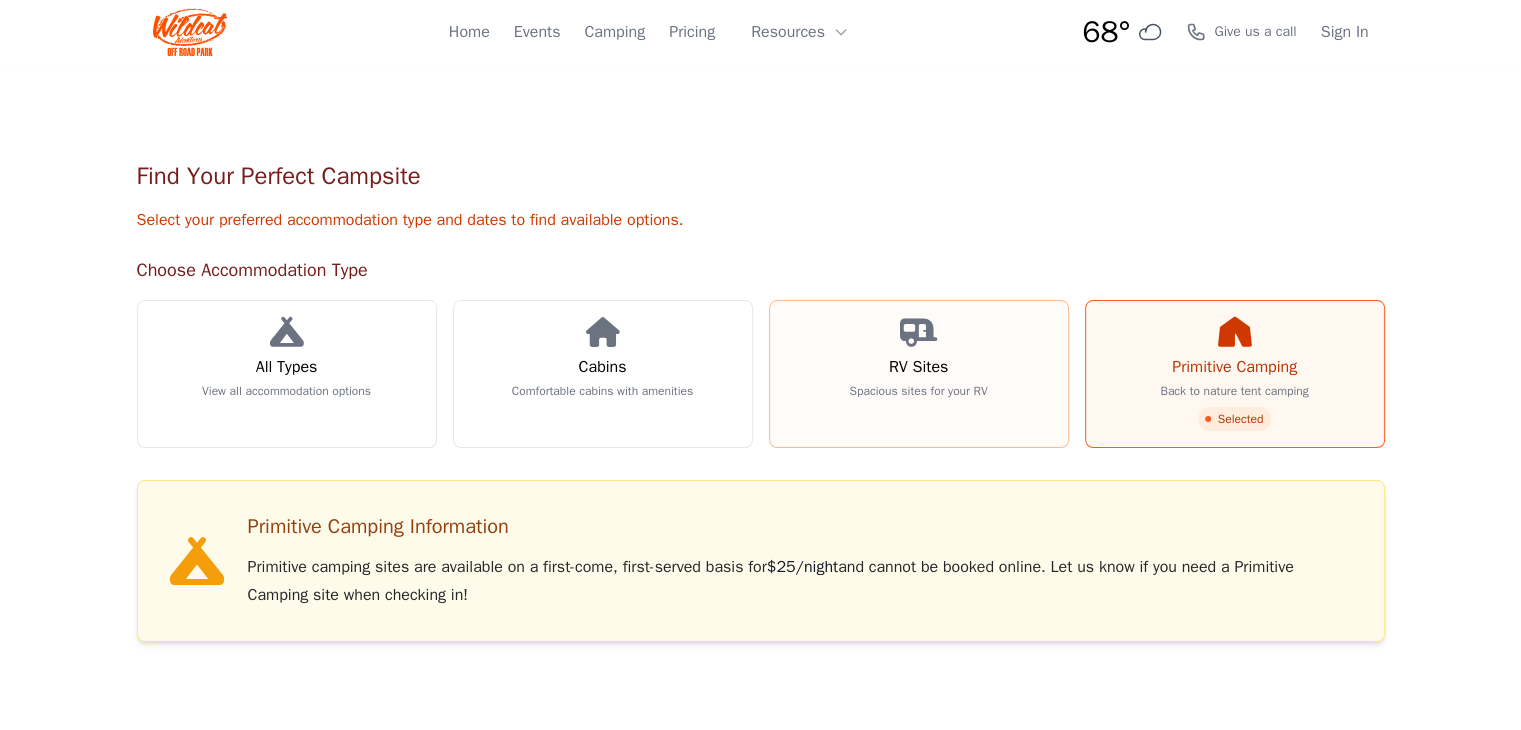 click on "RV Sites
Spacious sites for your RV" at bounding box center [919, 374] 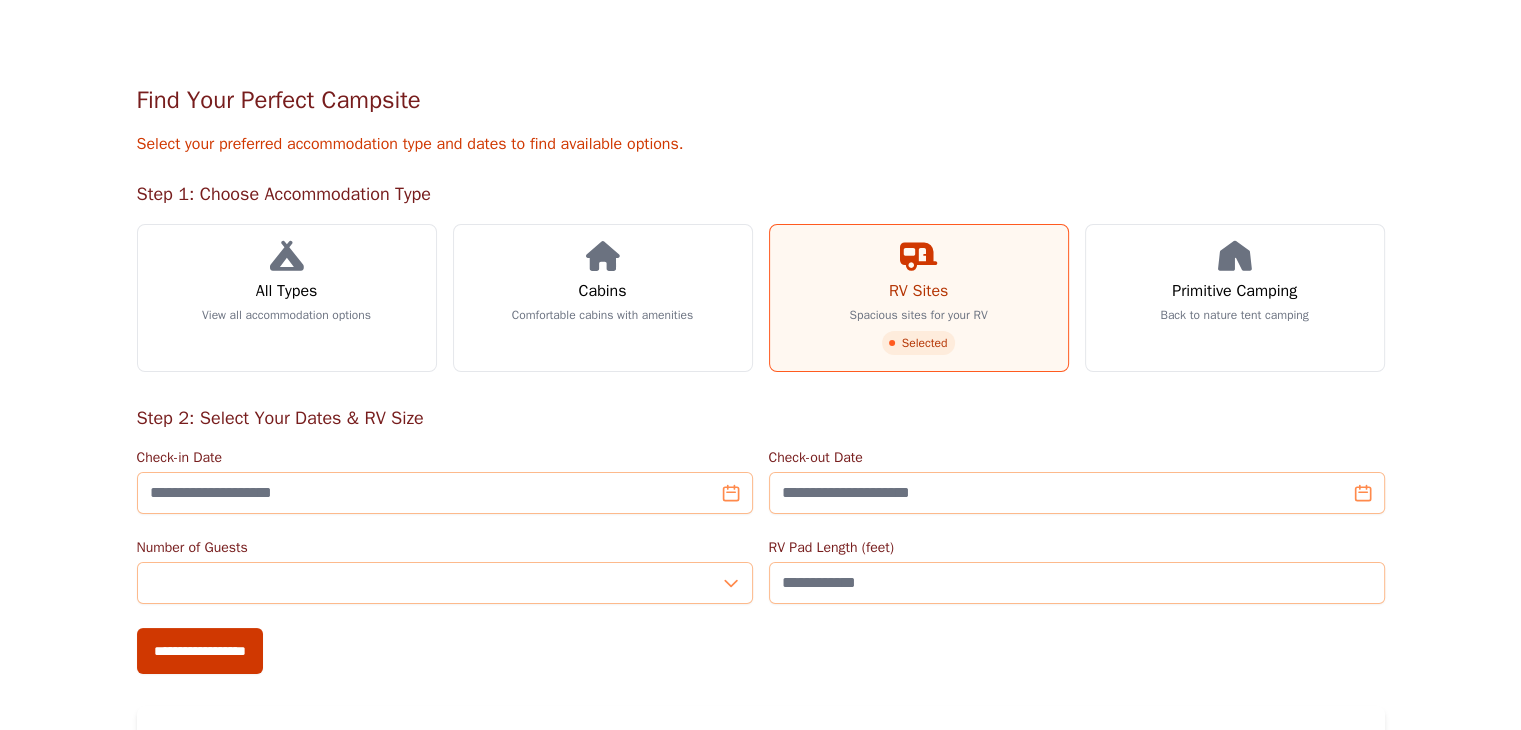 scroll, scrollTop: 200, scrollLeft: 0, axis: vertical 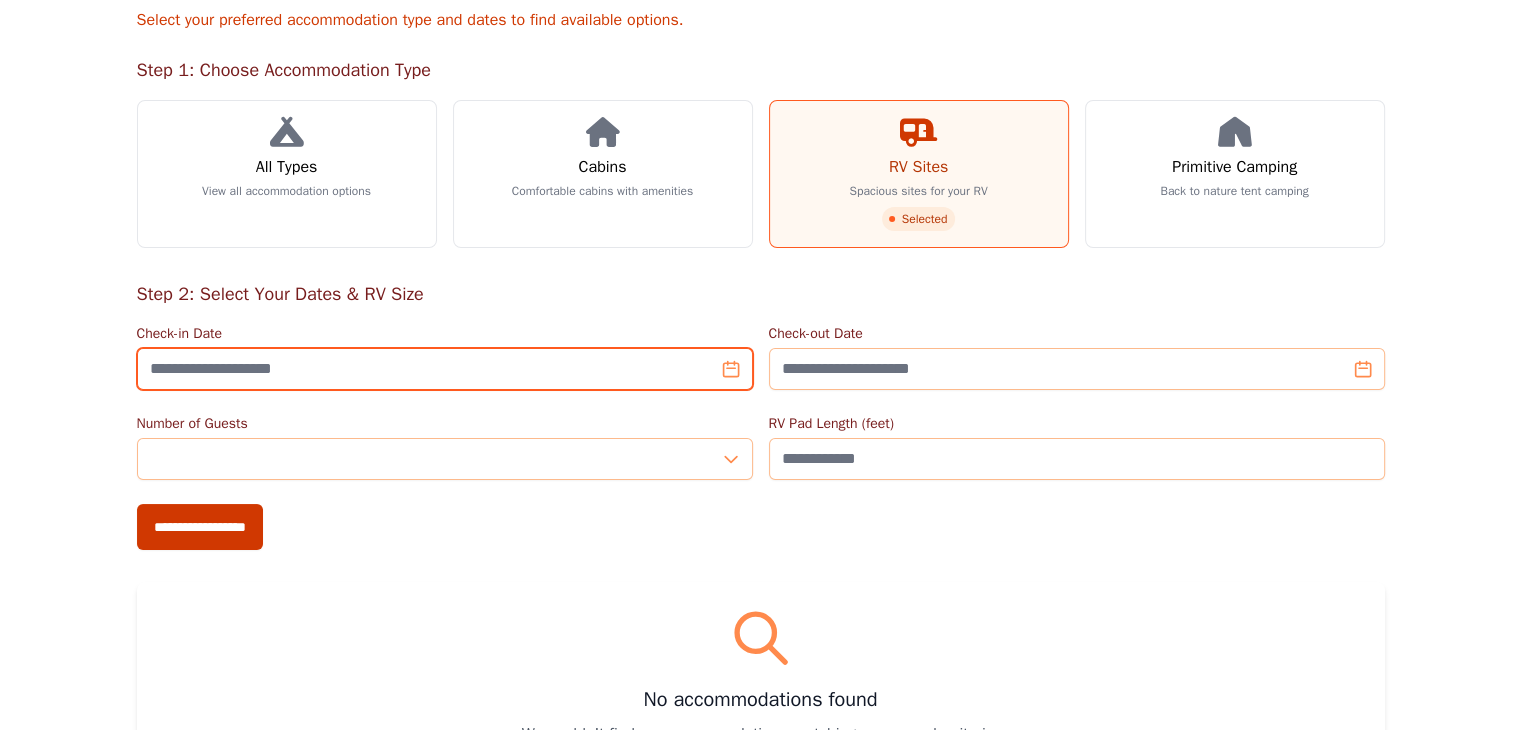 click on "Check-in Date" at bounding box center (445, 369) 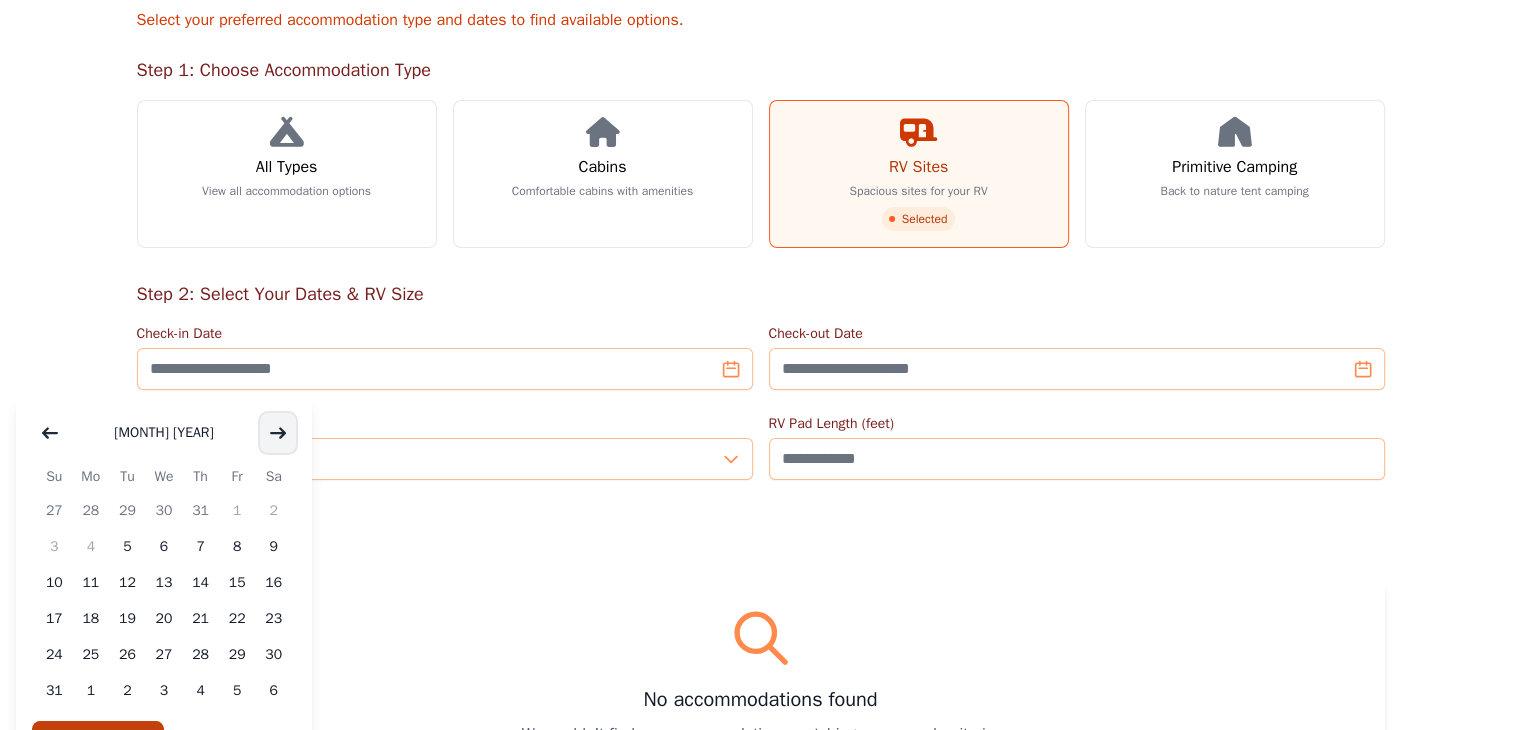 click 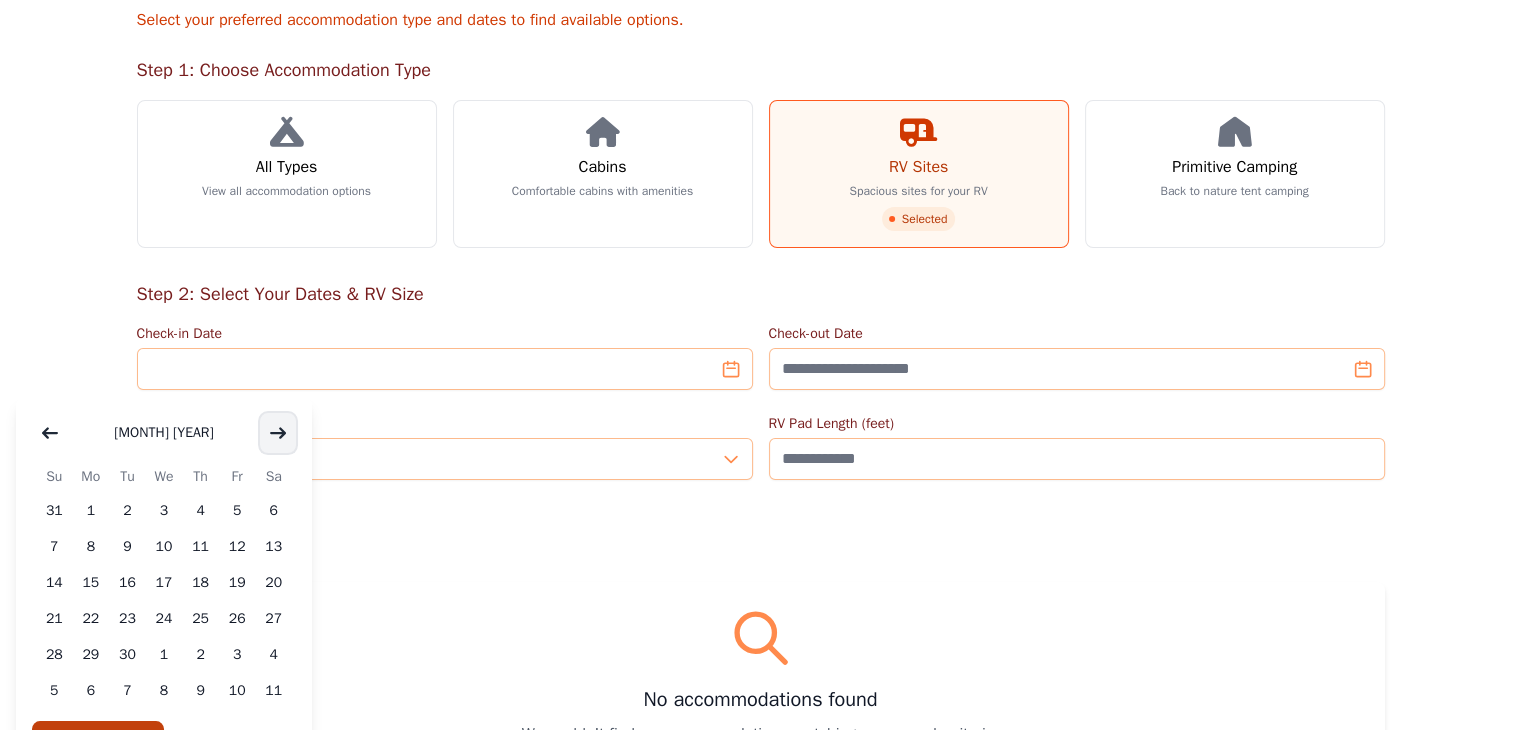click 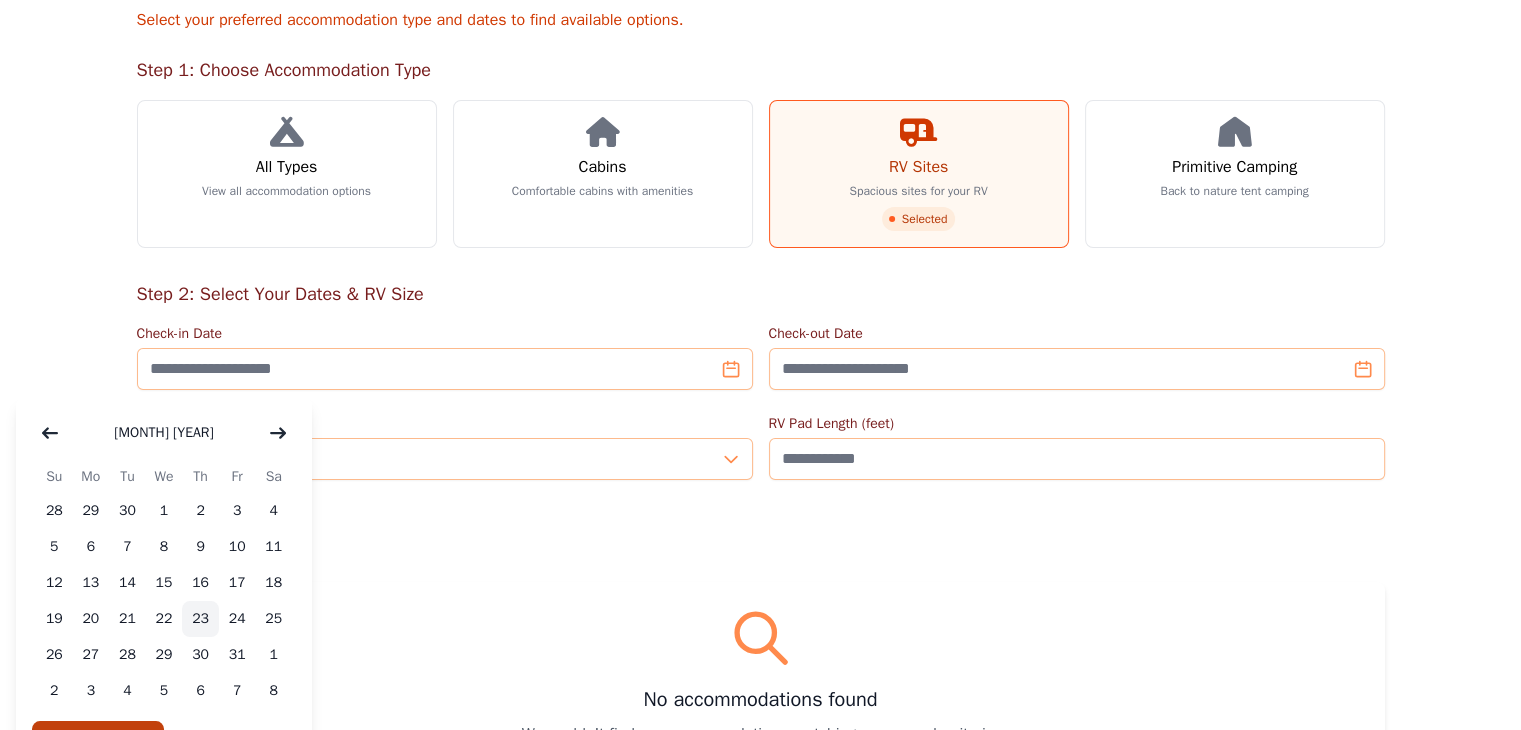 click on "23" at bounding box center [200, 619] 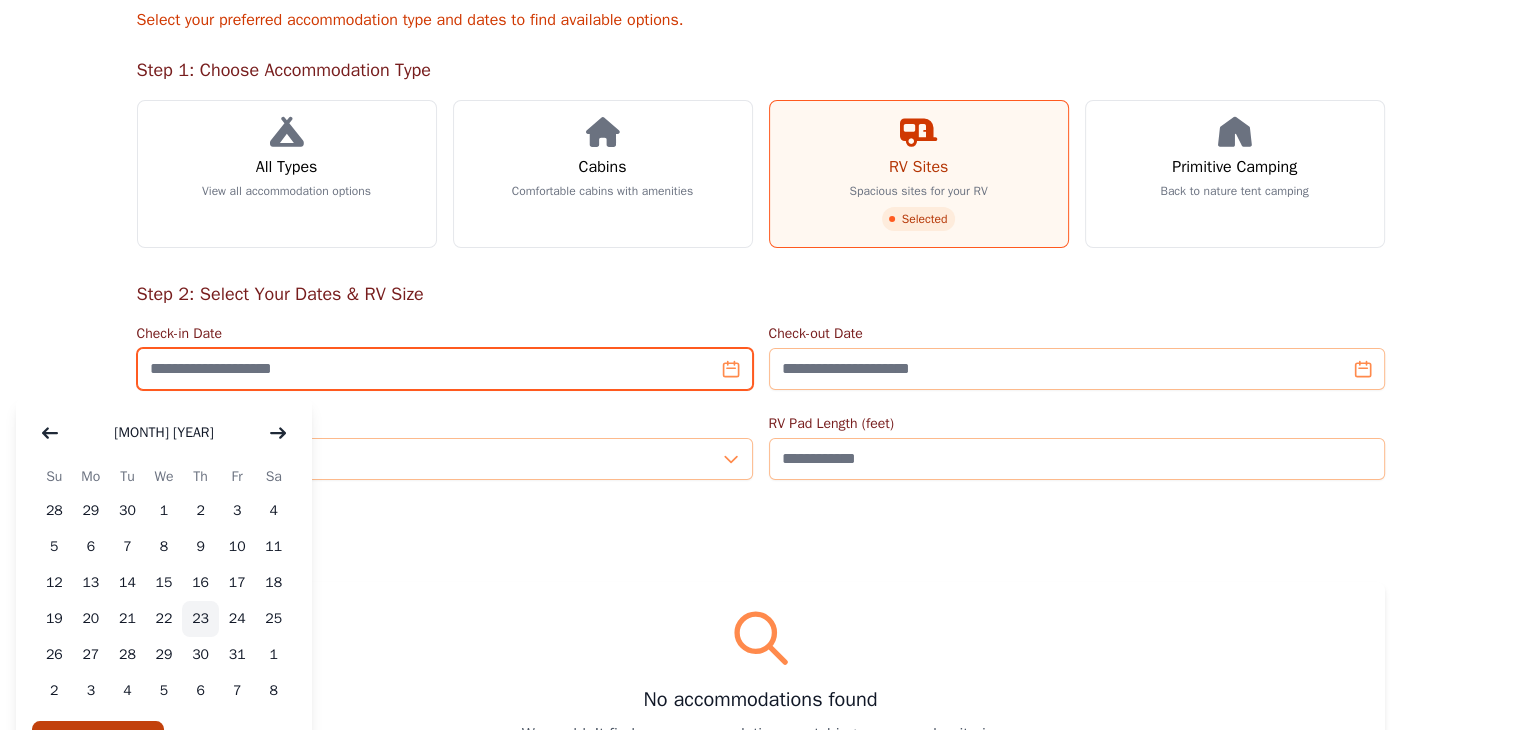 type on "**********" 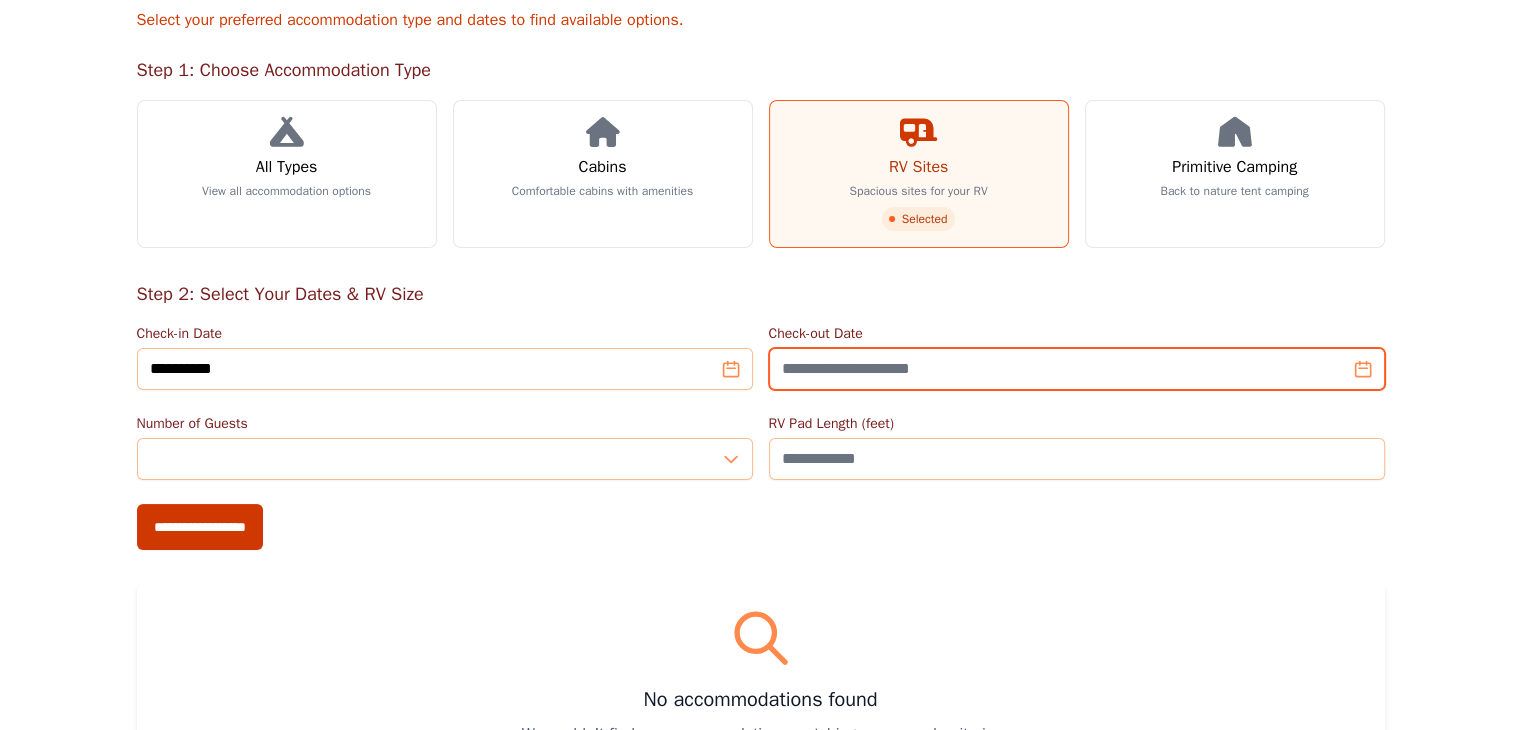 click on "Check-out Date" at bounding box center (1077, 369) 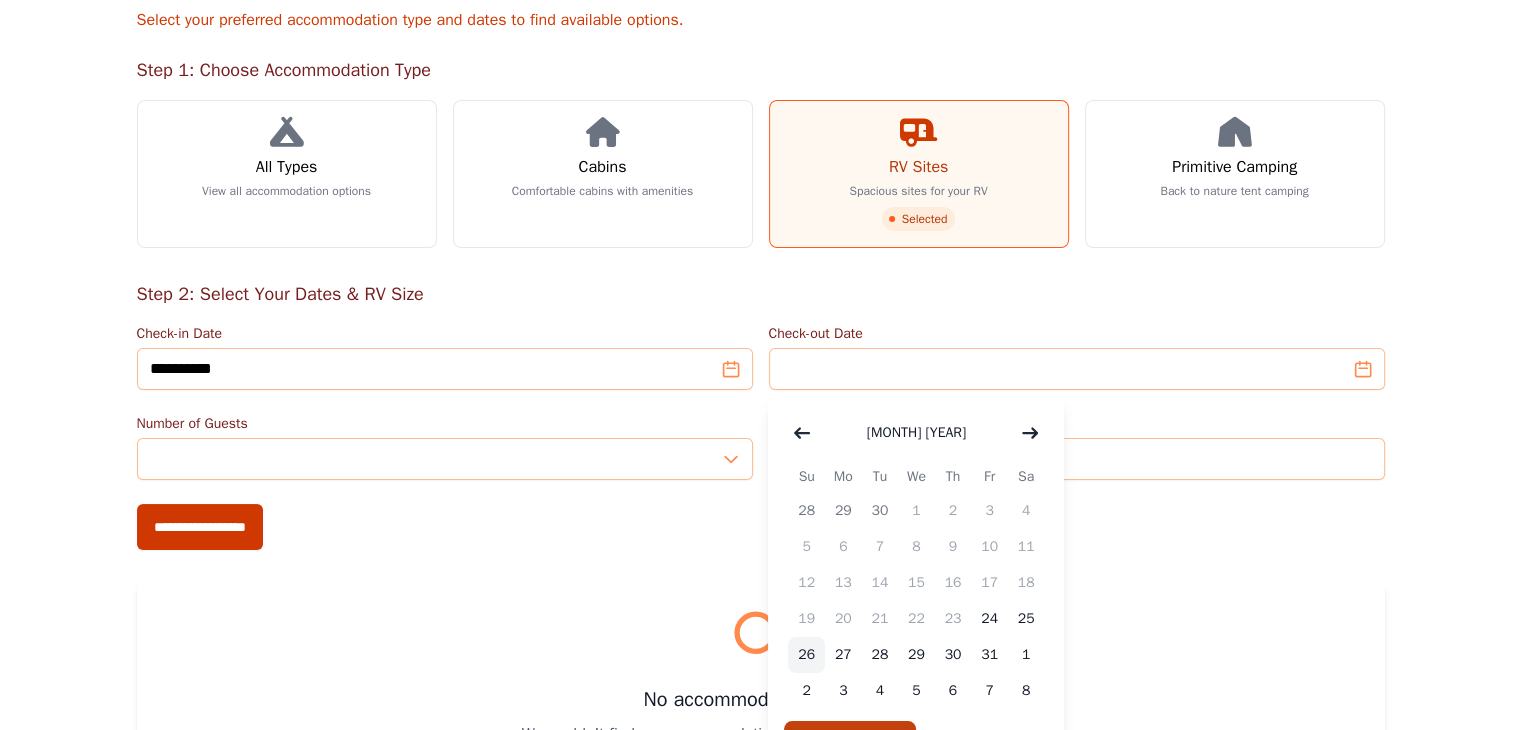 click on "26" at bounding box center [806, 655] 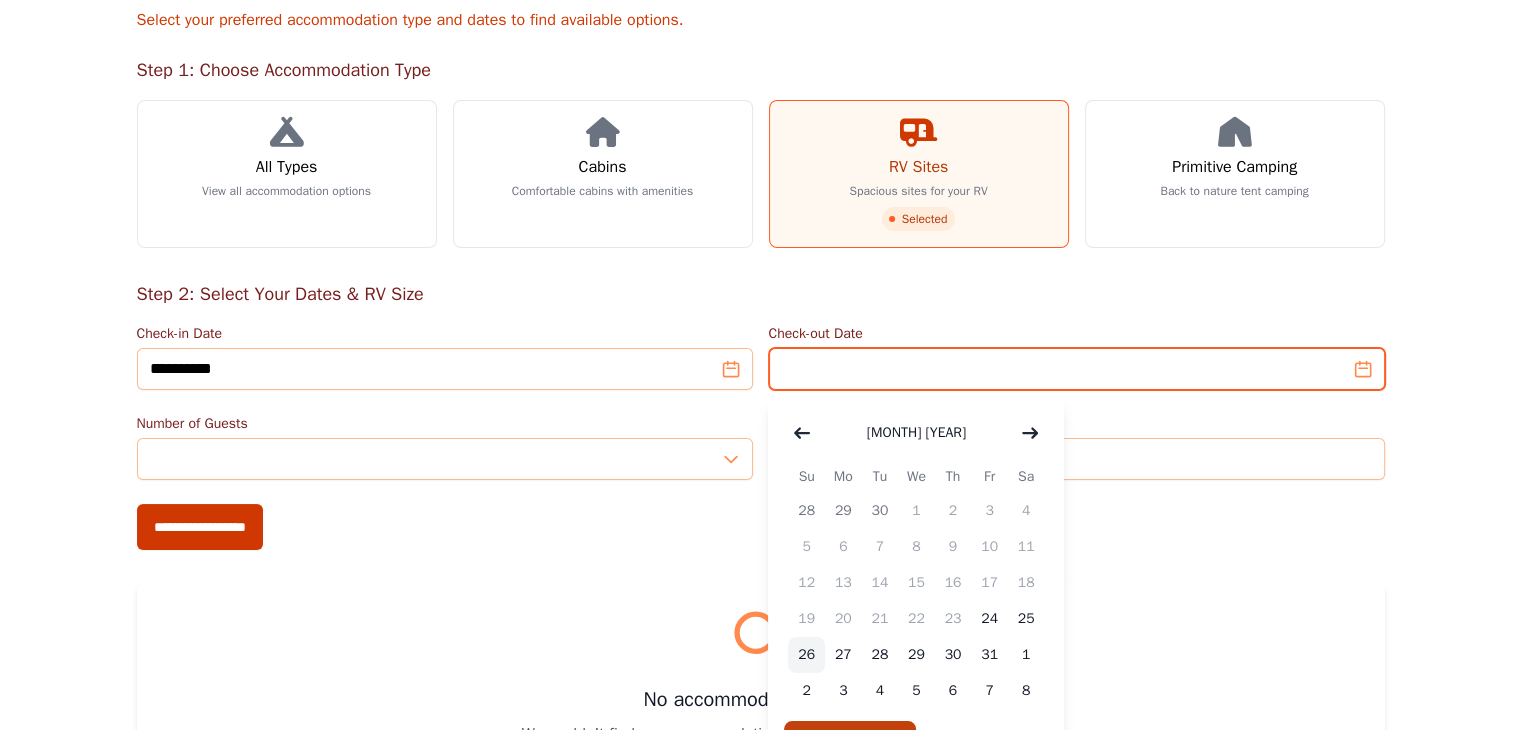type on "**********" 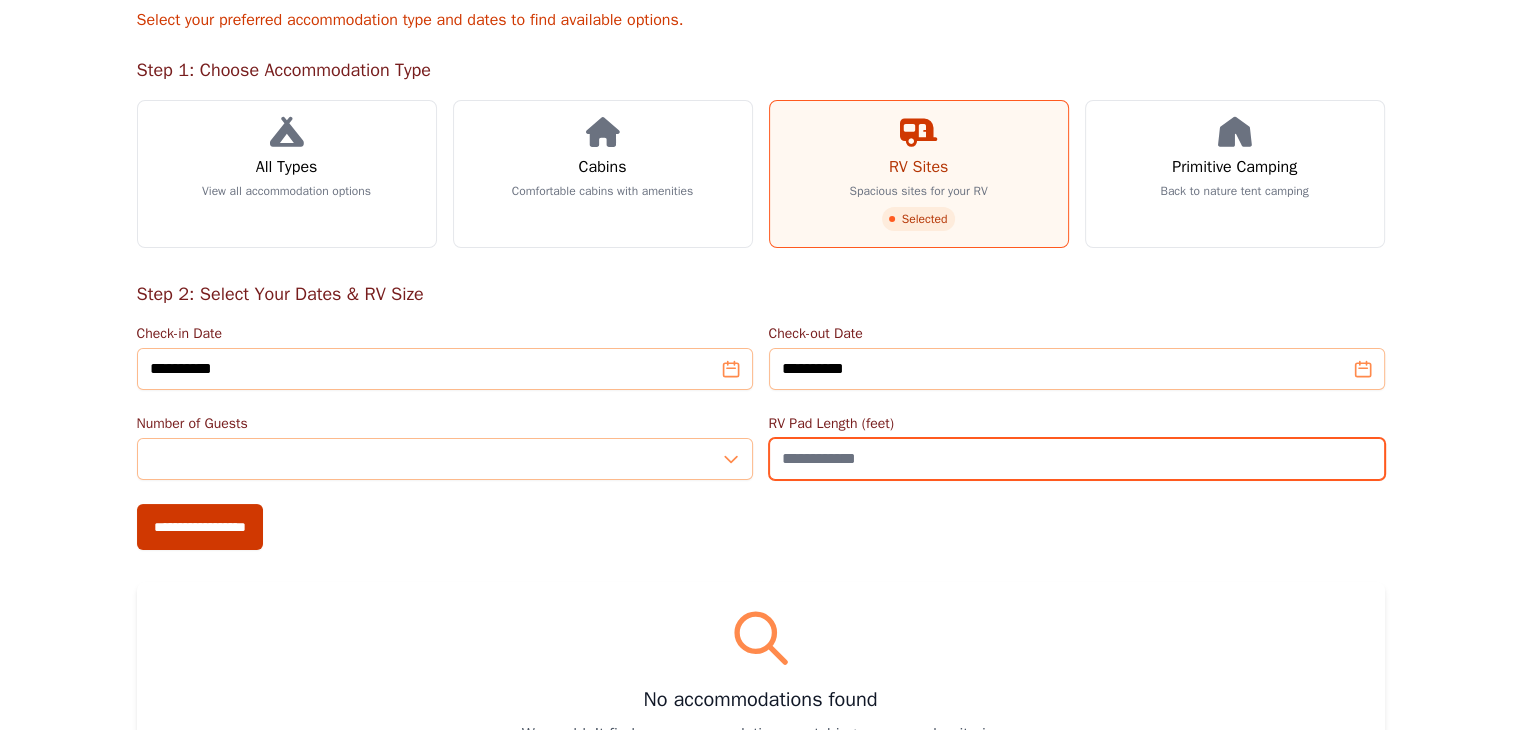 click on "RV Pad Length (feet)" at bounding box center (1077, 459) 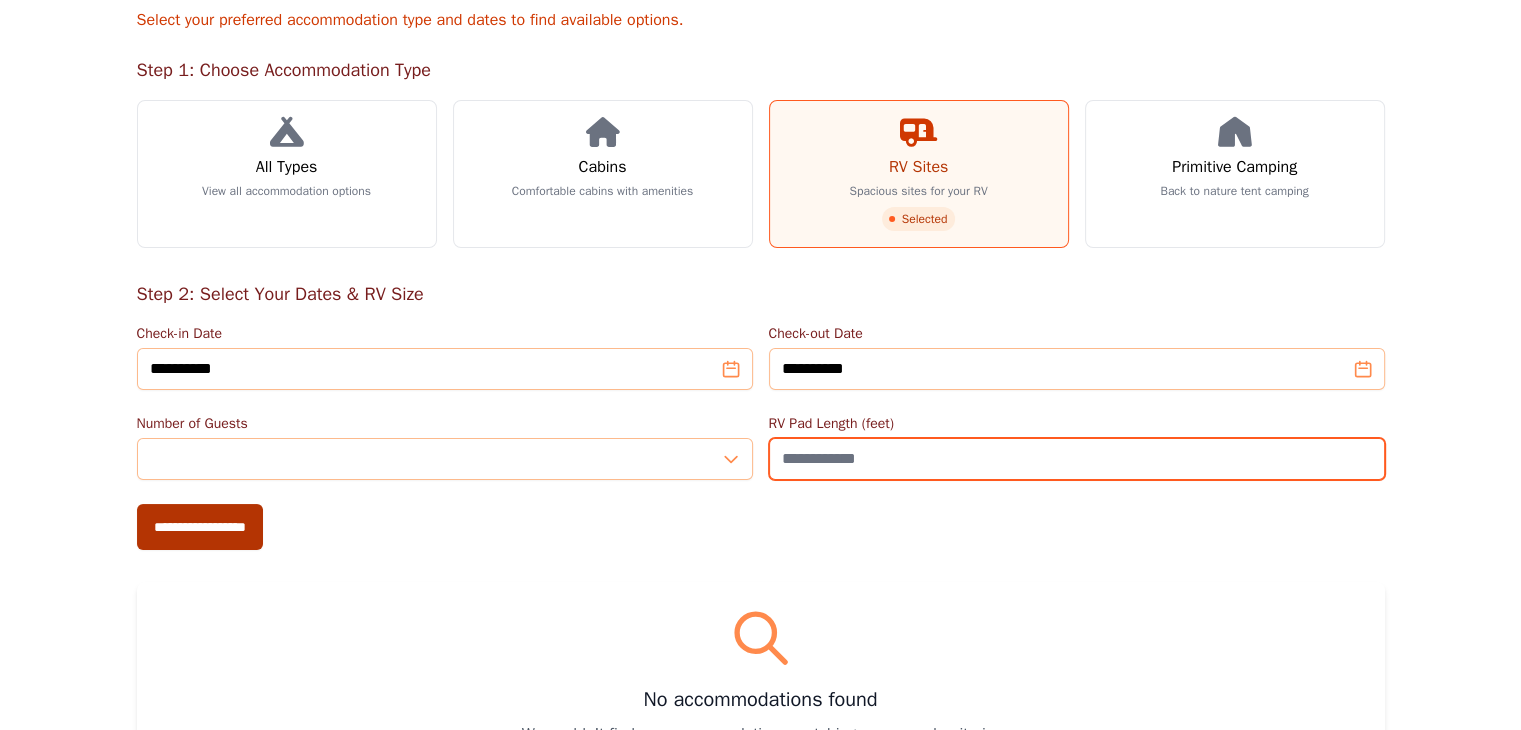 type on "**" 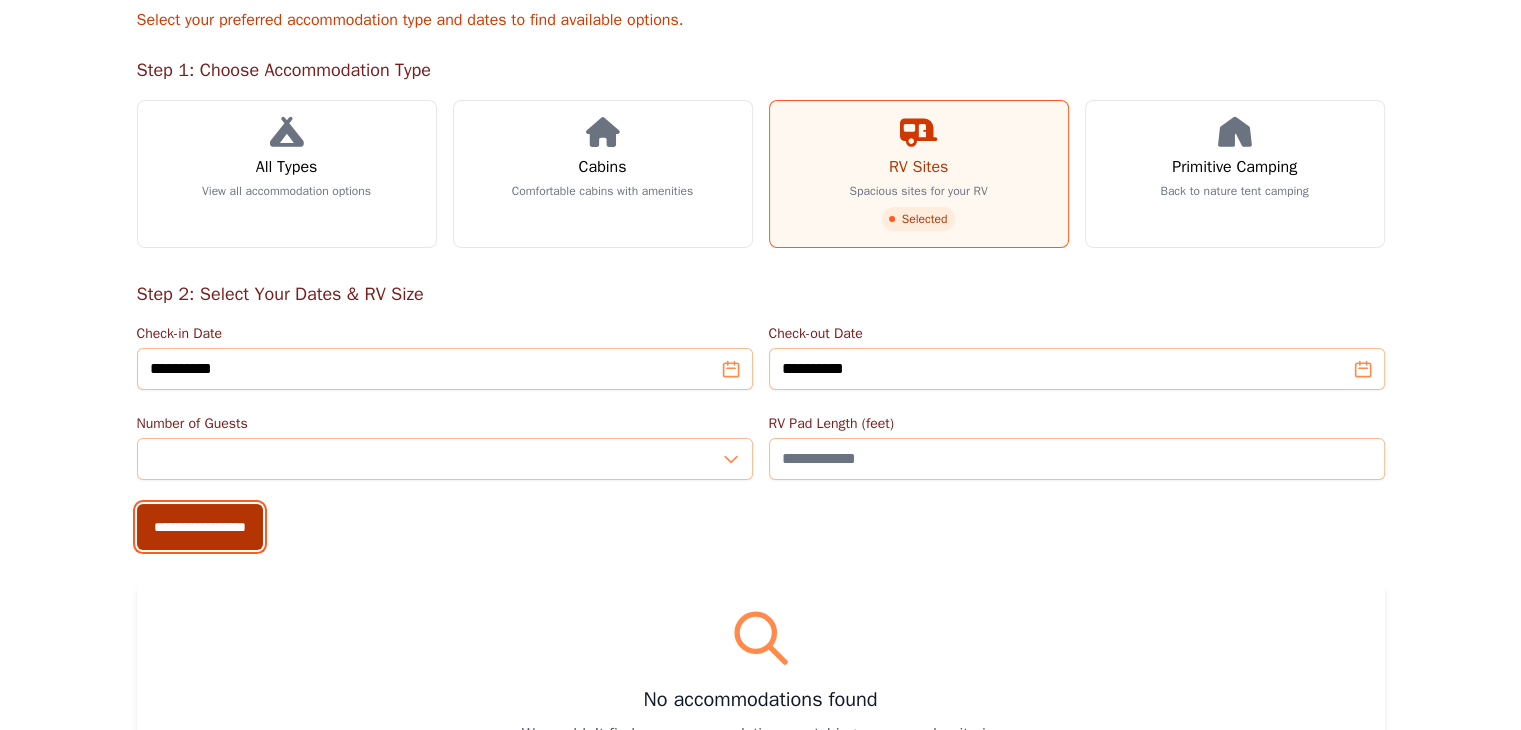 click on "**********" at bounding box center (200, 527) 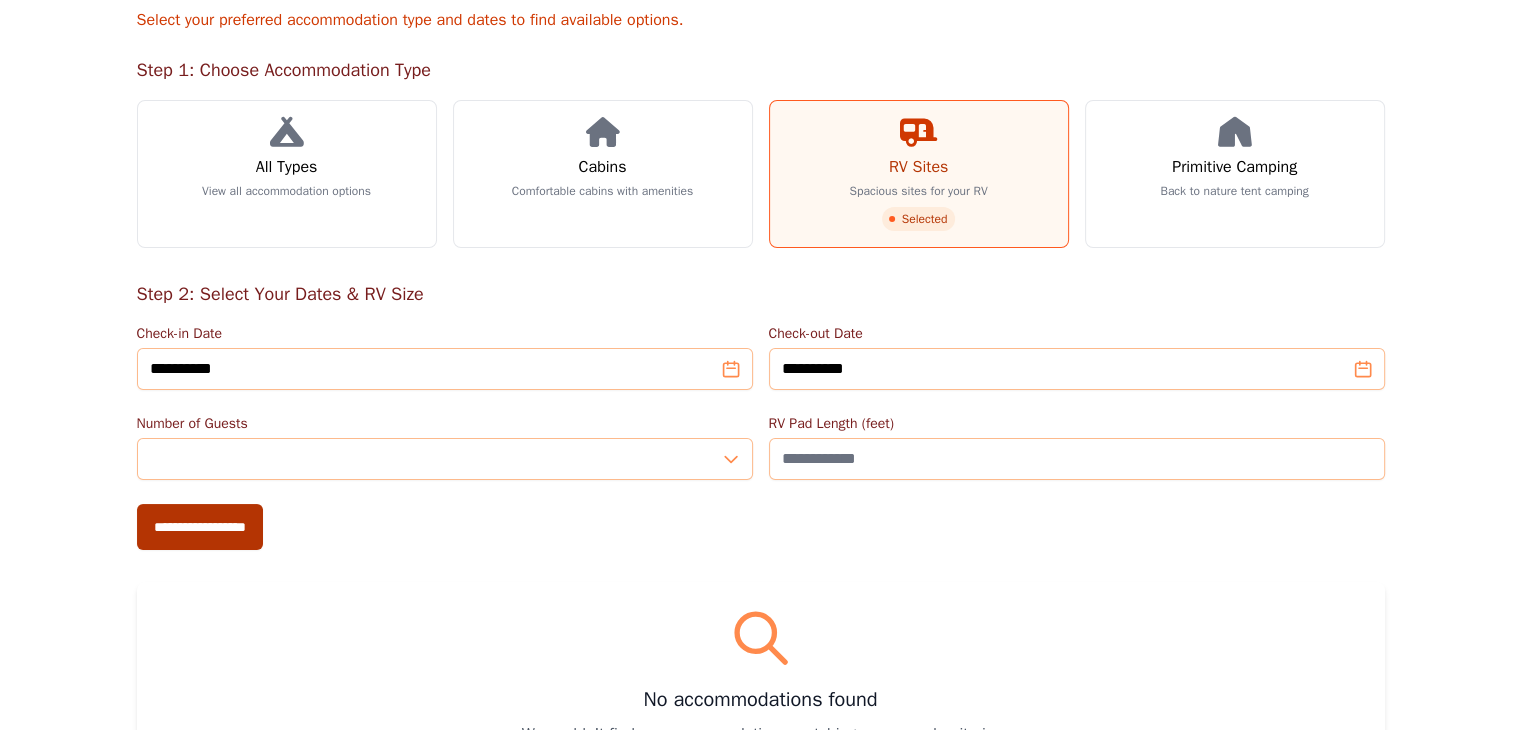 type on "**********" 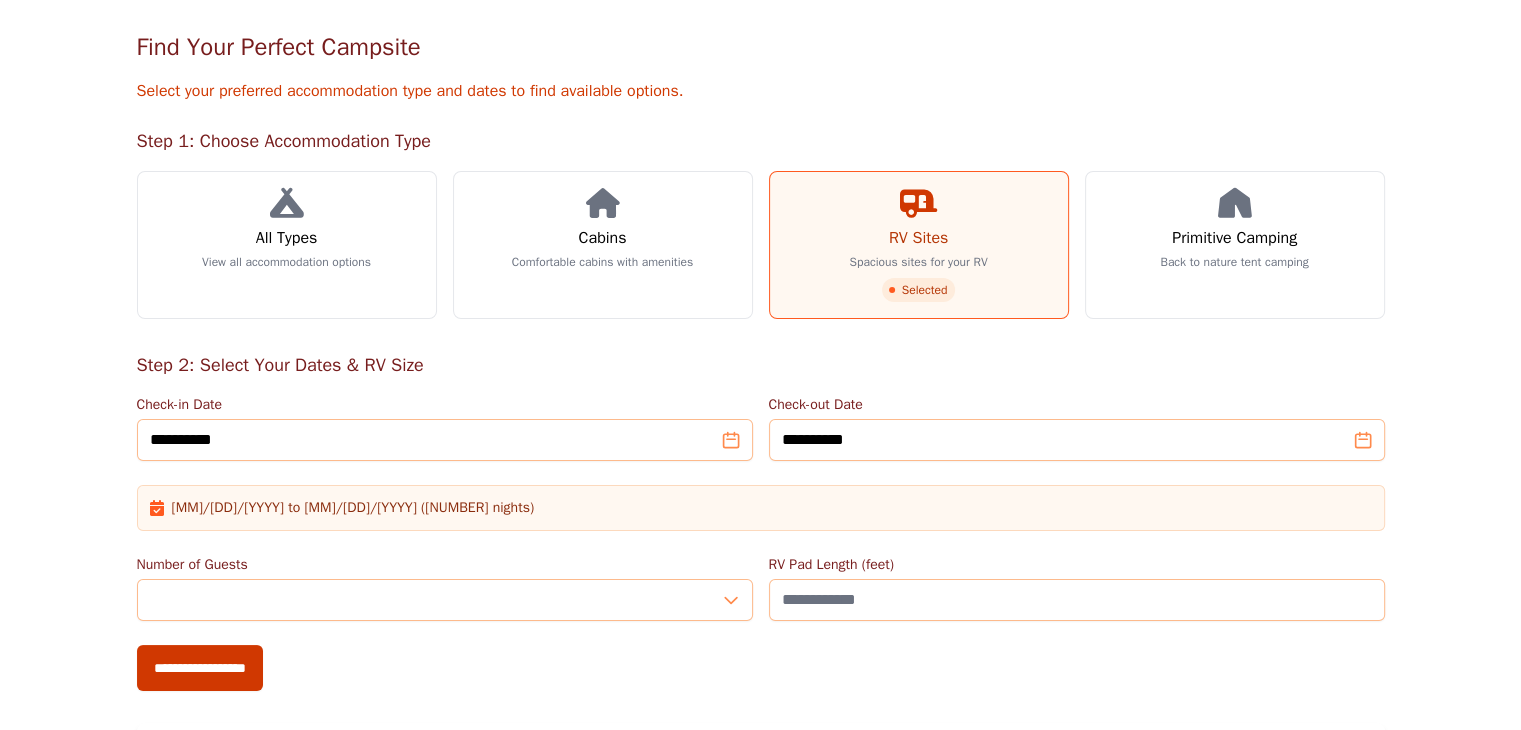 scroll, scrollTop: 0, scrollLeft: 0, axis: both 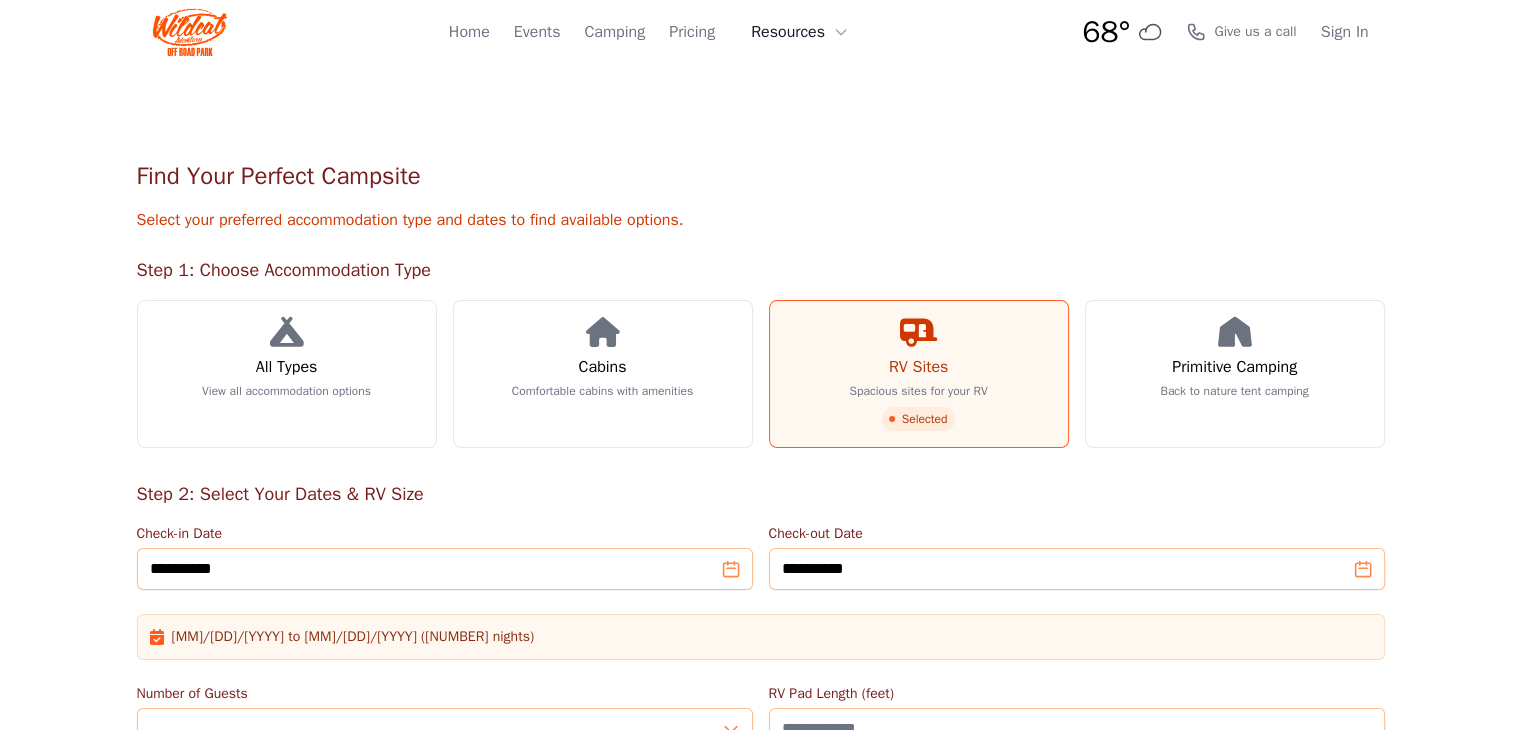 click on "Resources" at bounding box center (800, 32) 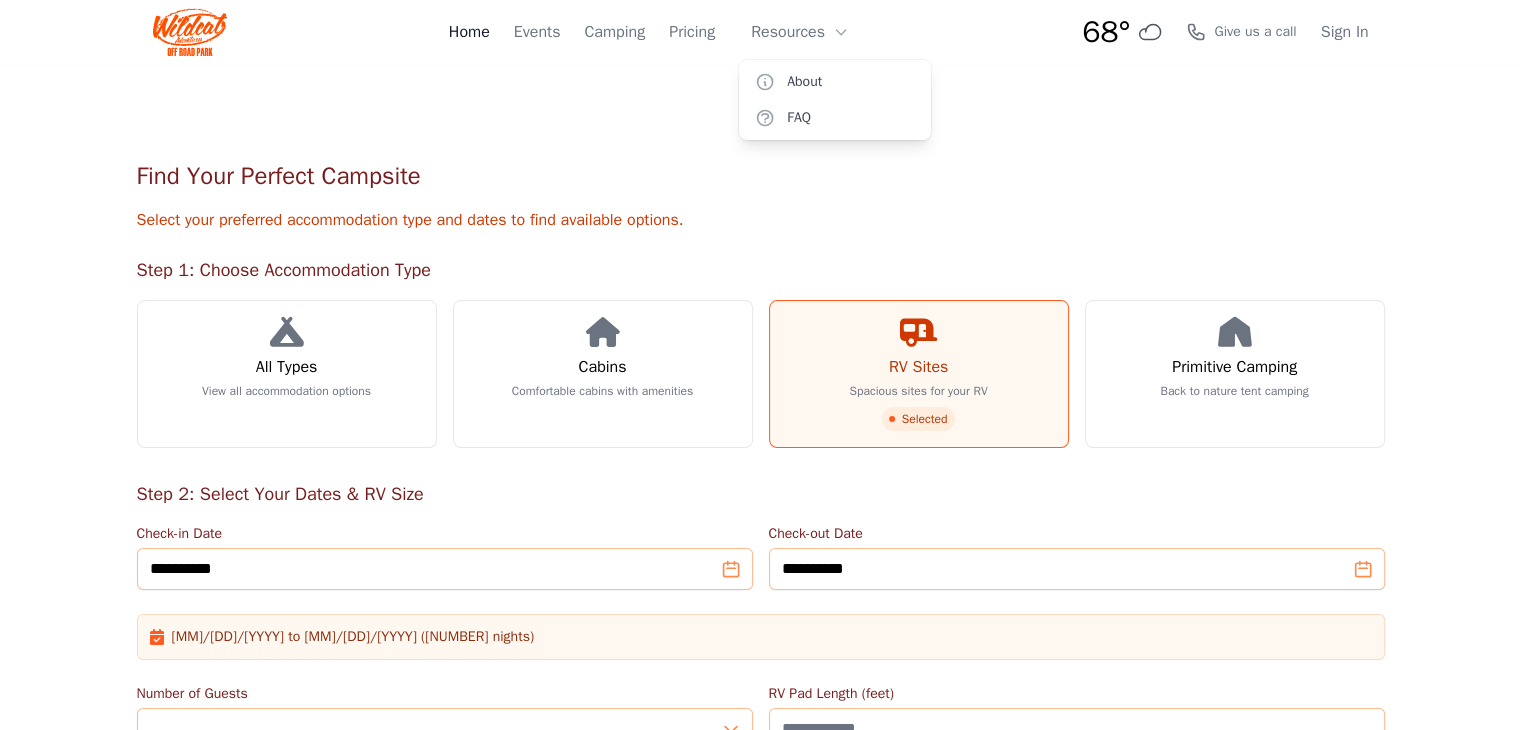 click on "Home" at bounding box center [469, 32] 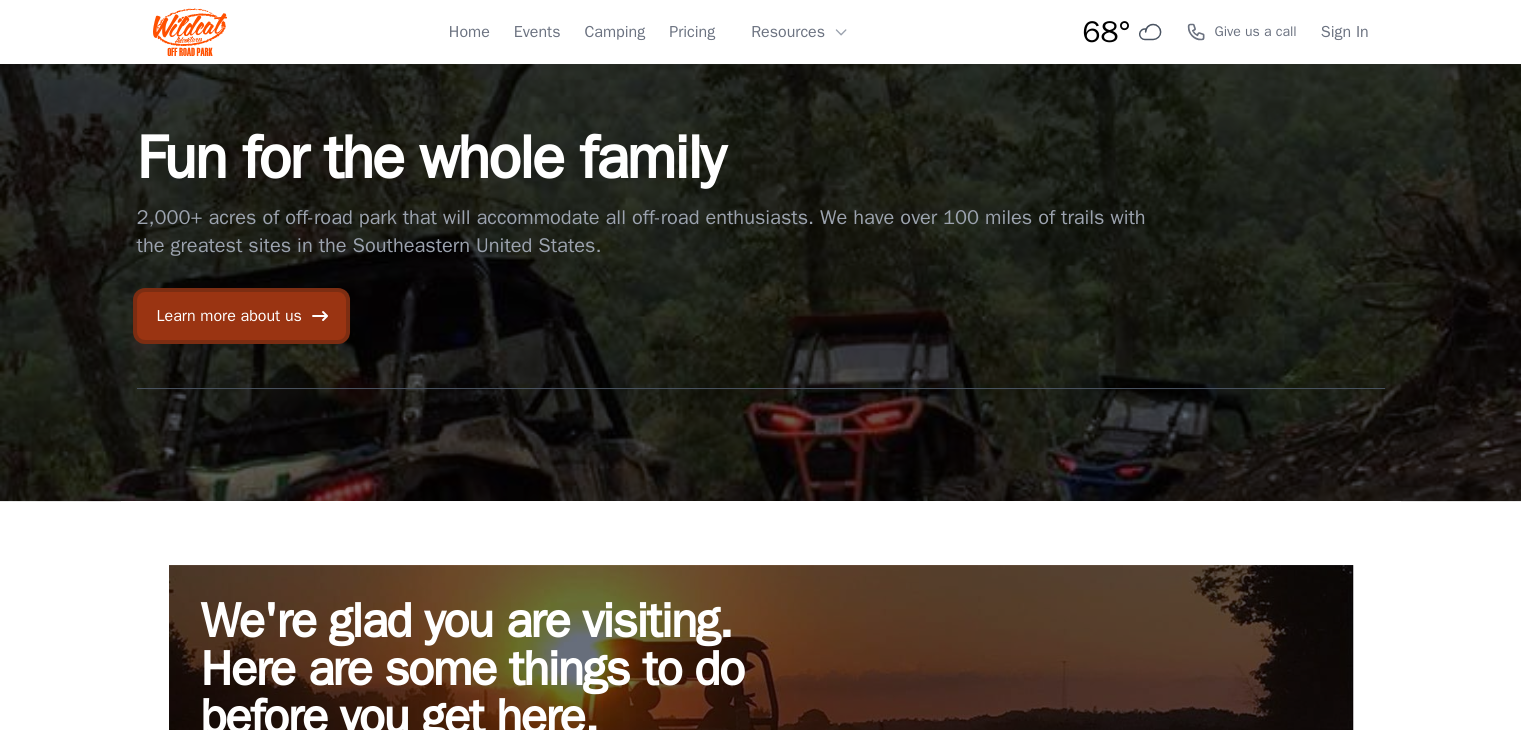 click on "Learn more about us" at bounding box center (241, 316) 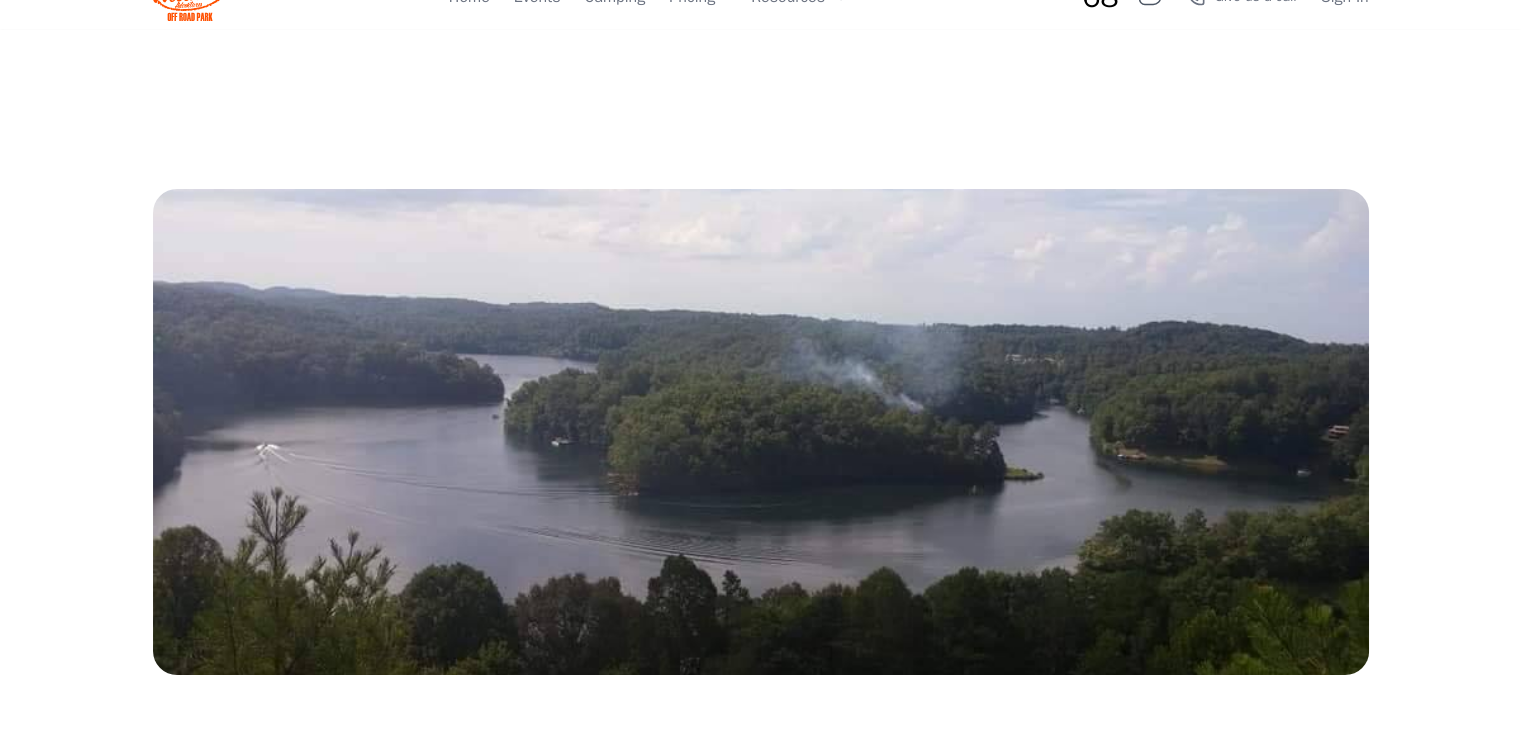 scroll, scrollTop: 0, scrollLeft: 0, axis: both 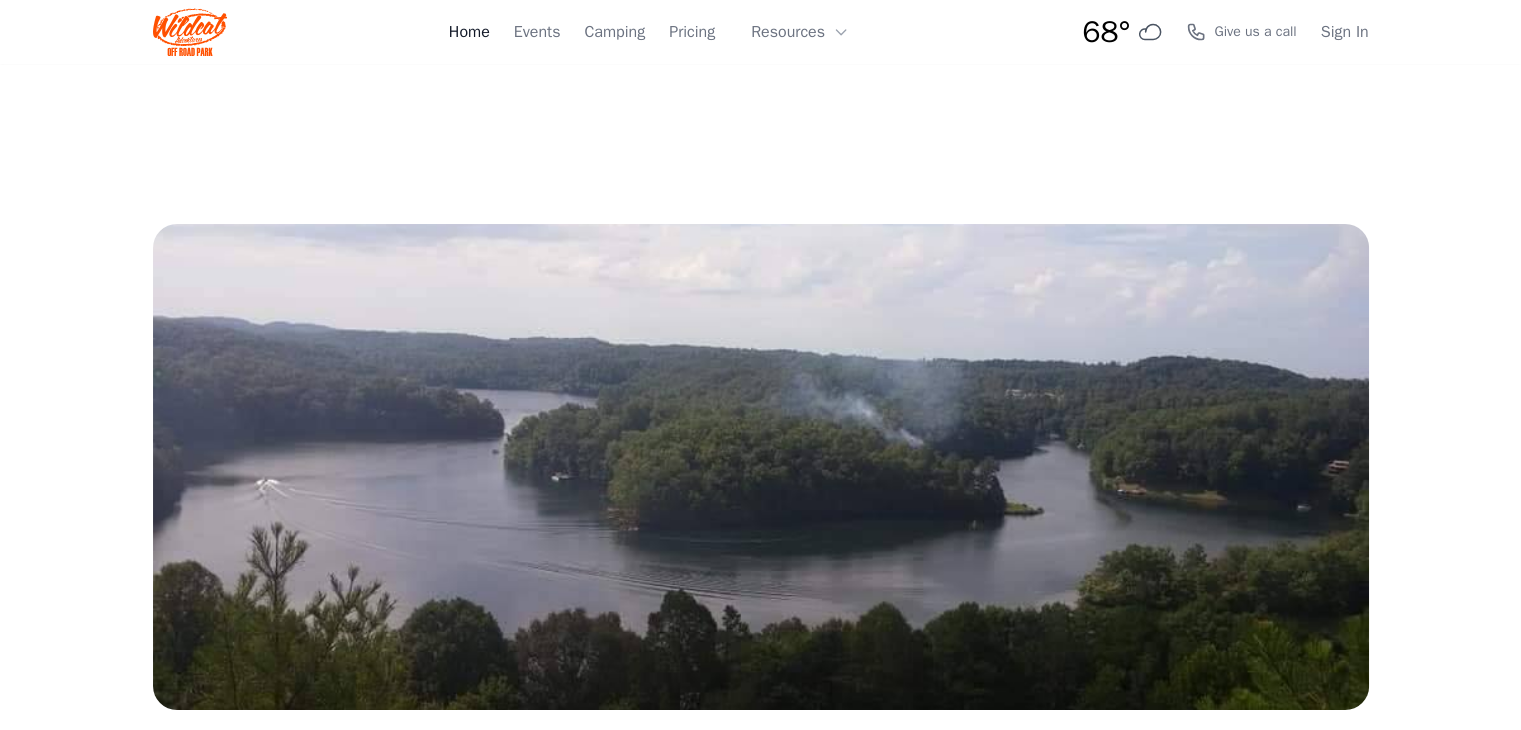 click on "Home" at bounding box center (469, 32) 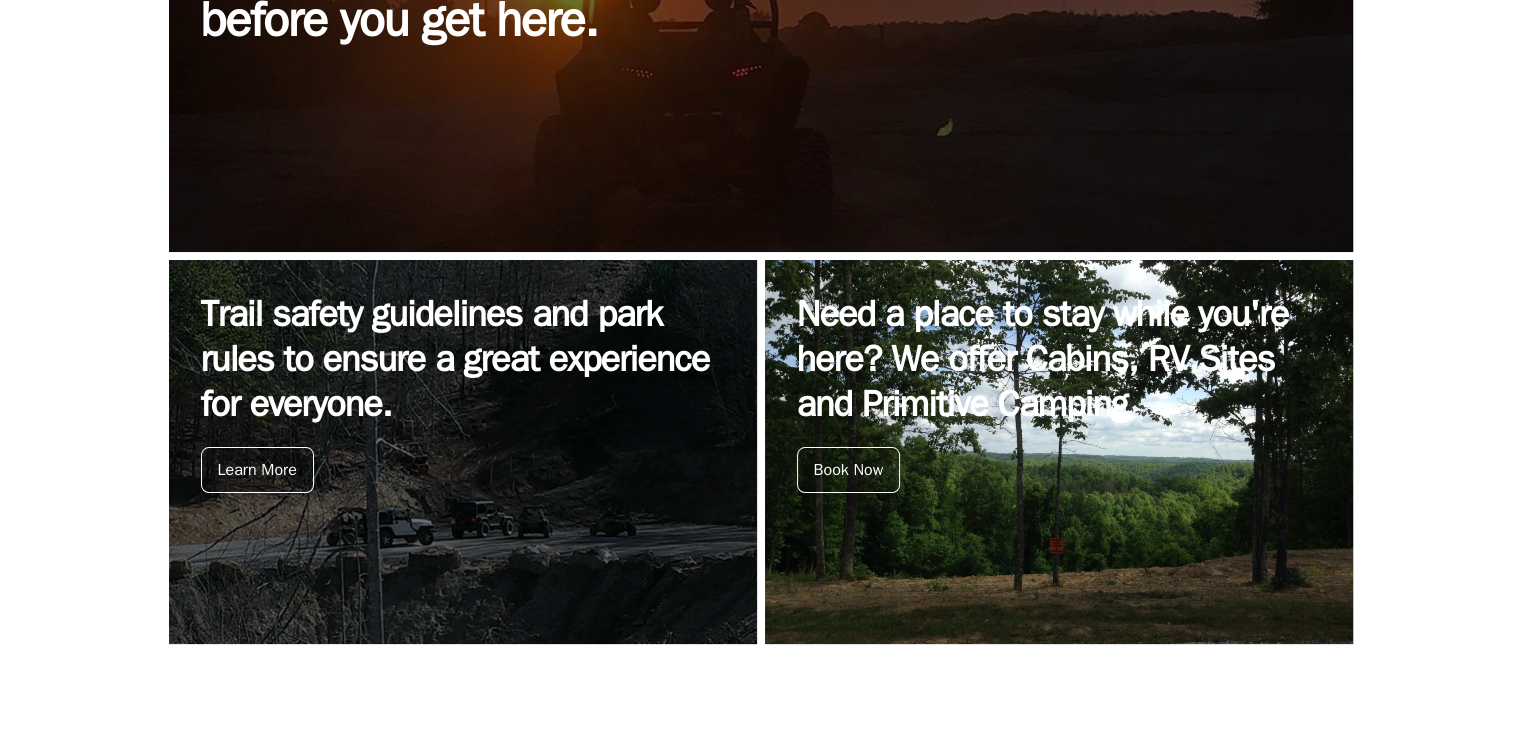 scroll, scrollTop: 700, scrollLeft: 0, axis: vertical 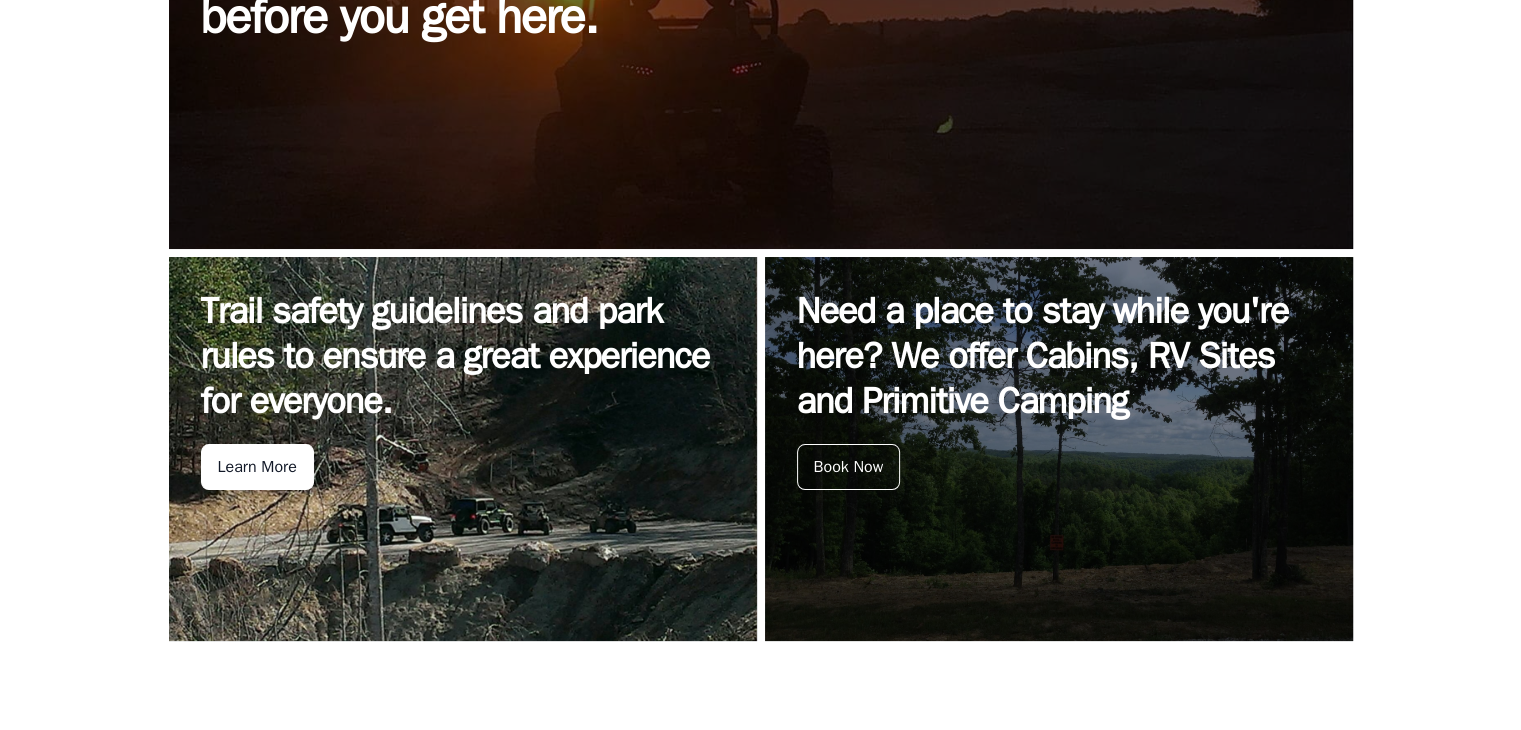 click on "Learn More" at bounding box center [257, 467] 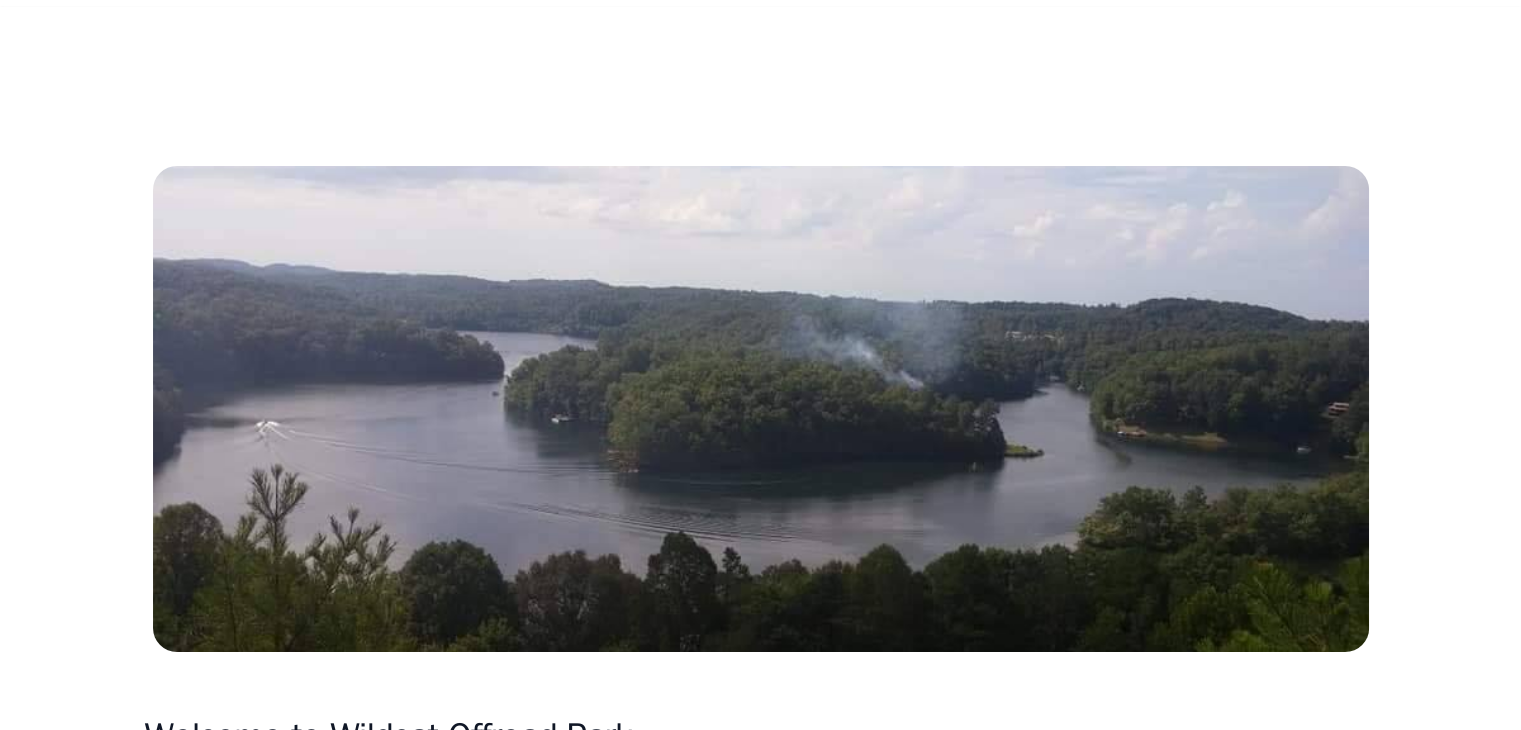 scroll, scrollTop: 0, scrollLeft: 0, axis: both 